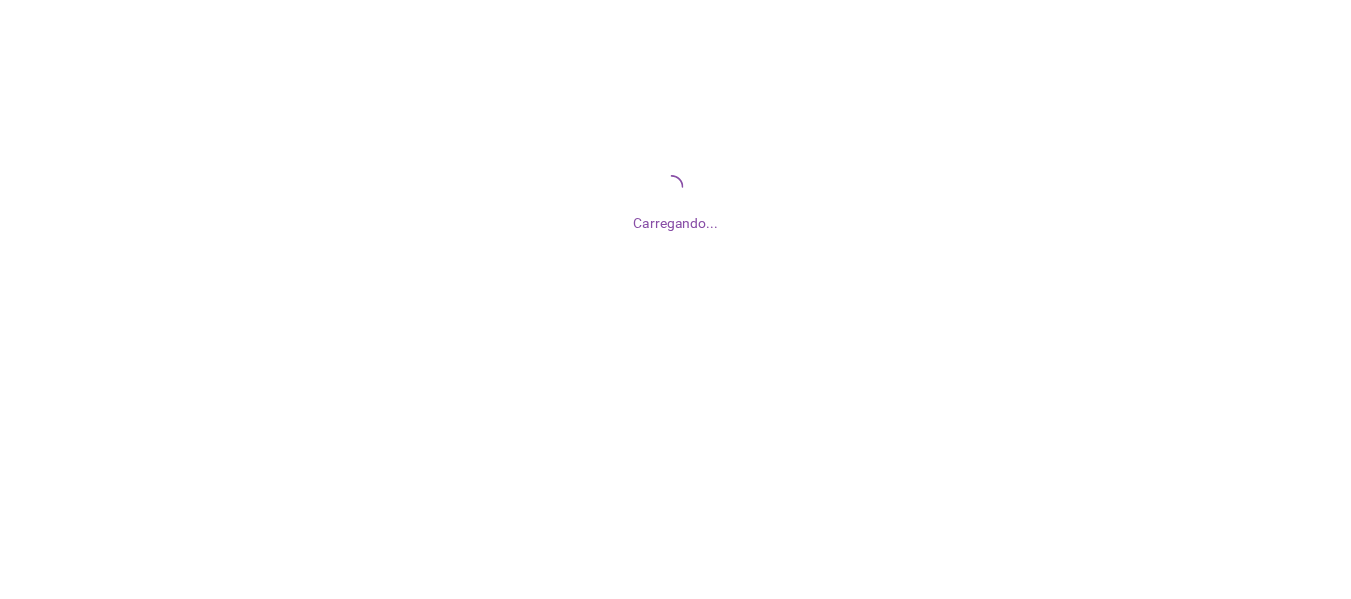 scroll, scrollTop: 0, scrollLeft: 0, axis: both 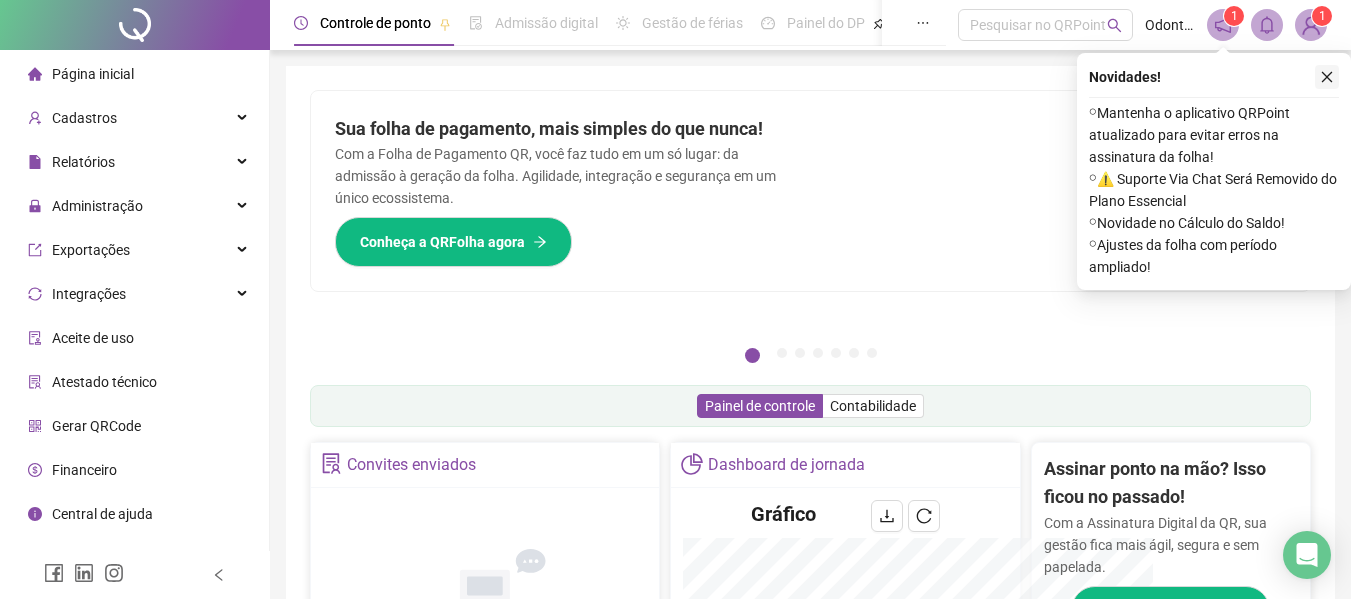 click 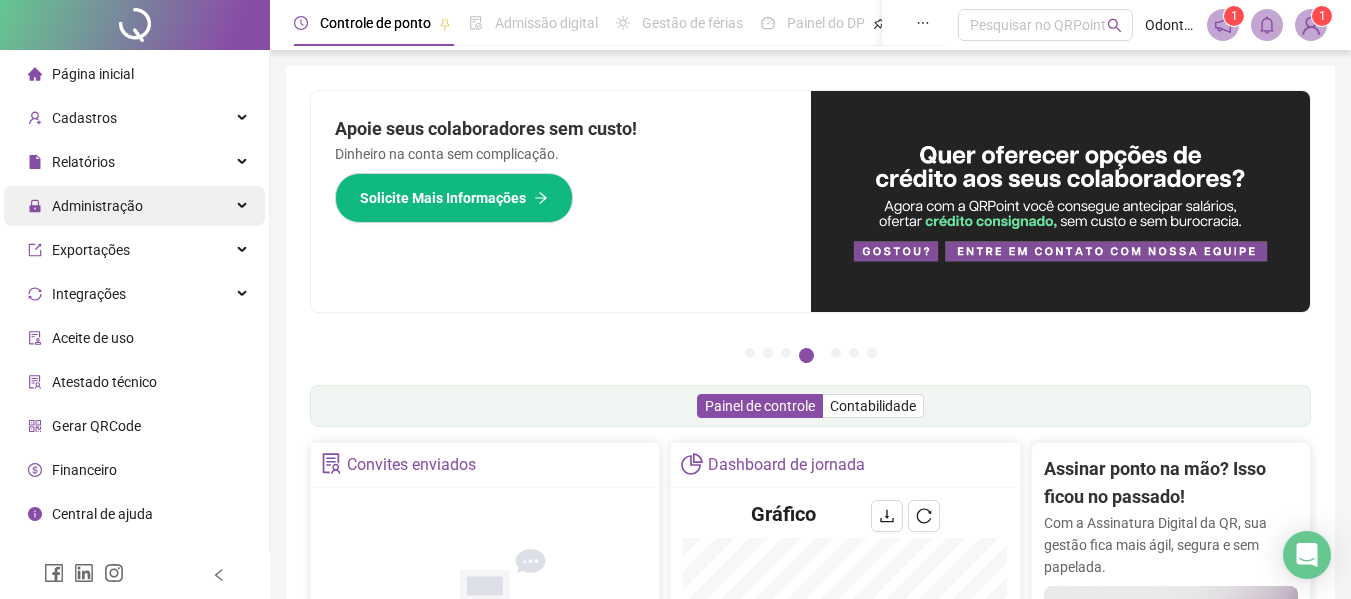 click on "Administração" at bounding box center [97, 206] 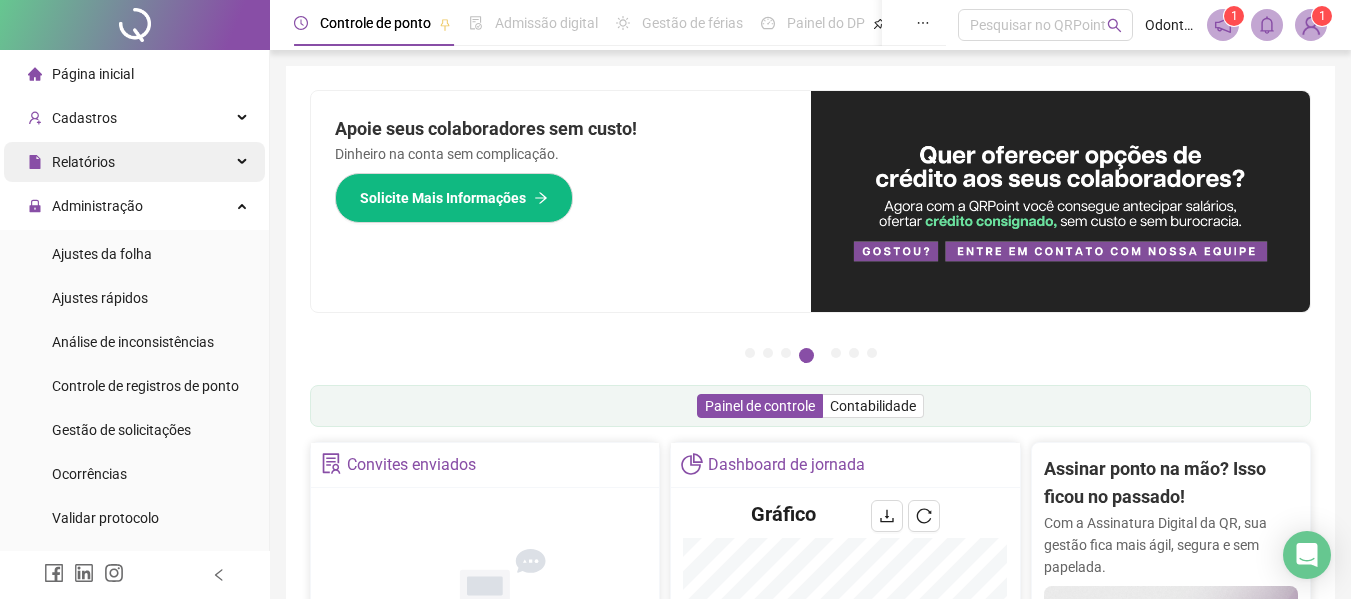 click on "Relatórios" at bounding box center [134, 162] 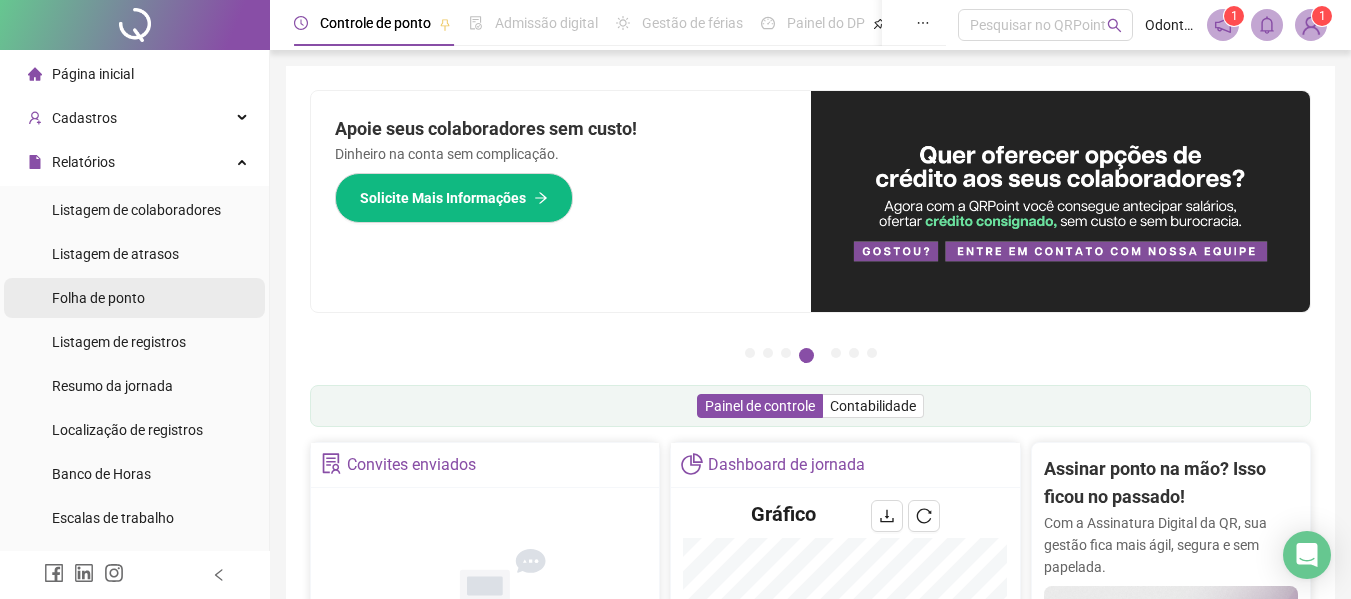 click on "Folha de ponto" at bounding box center (98, 298) 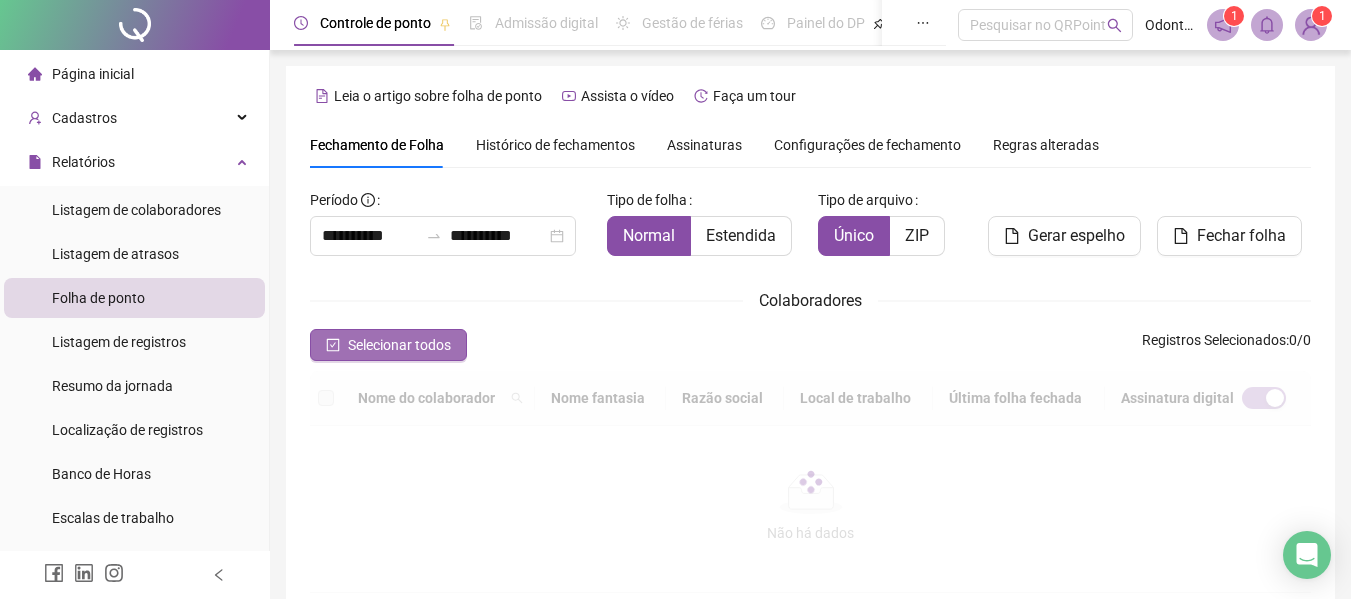 scroll, scrollTop: 110, scrollLeft: 0, axis: vertical 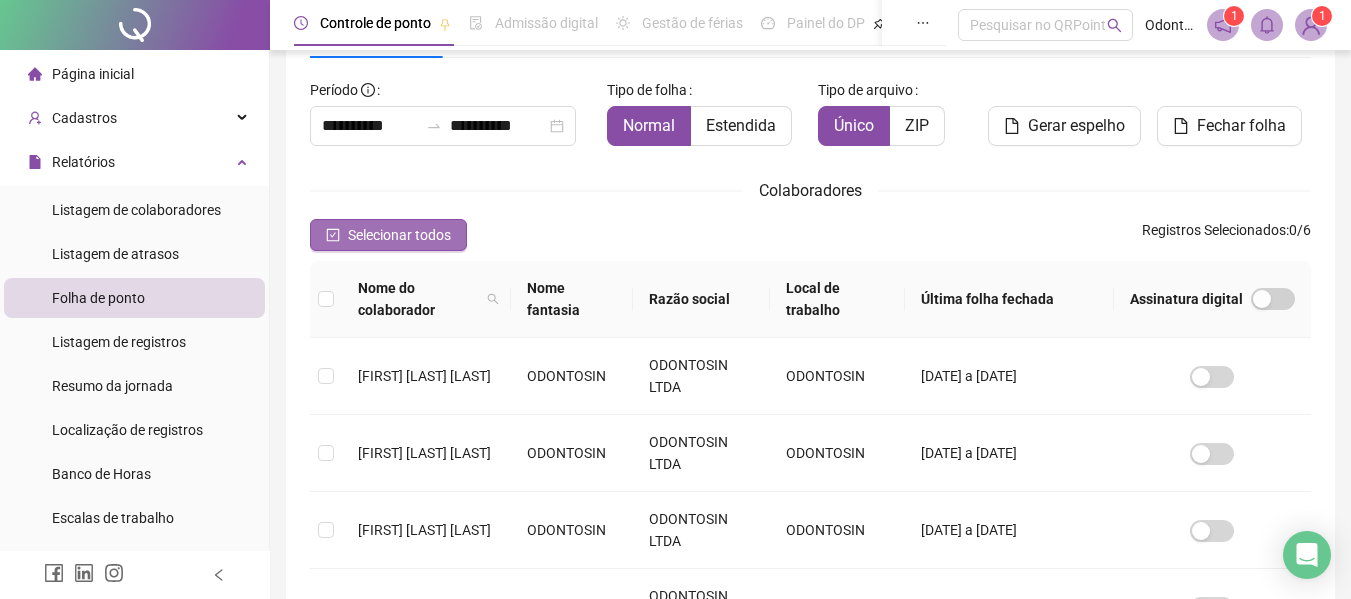click on "Selecionar todos" at bounding box center (399, 235) 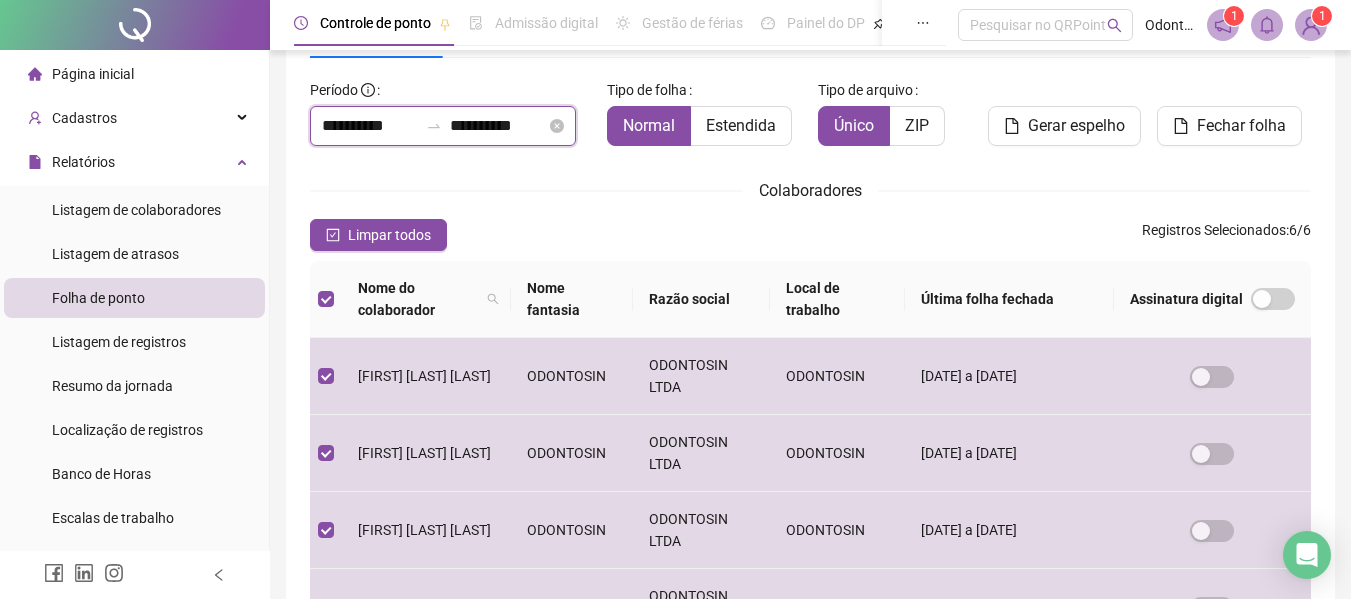 click on "**********" at bounding box center [370, 126] 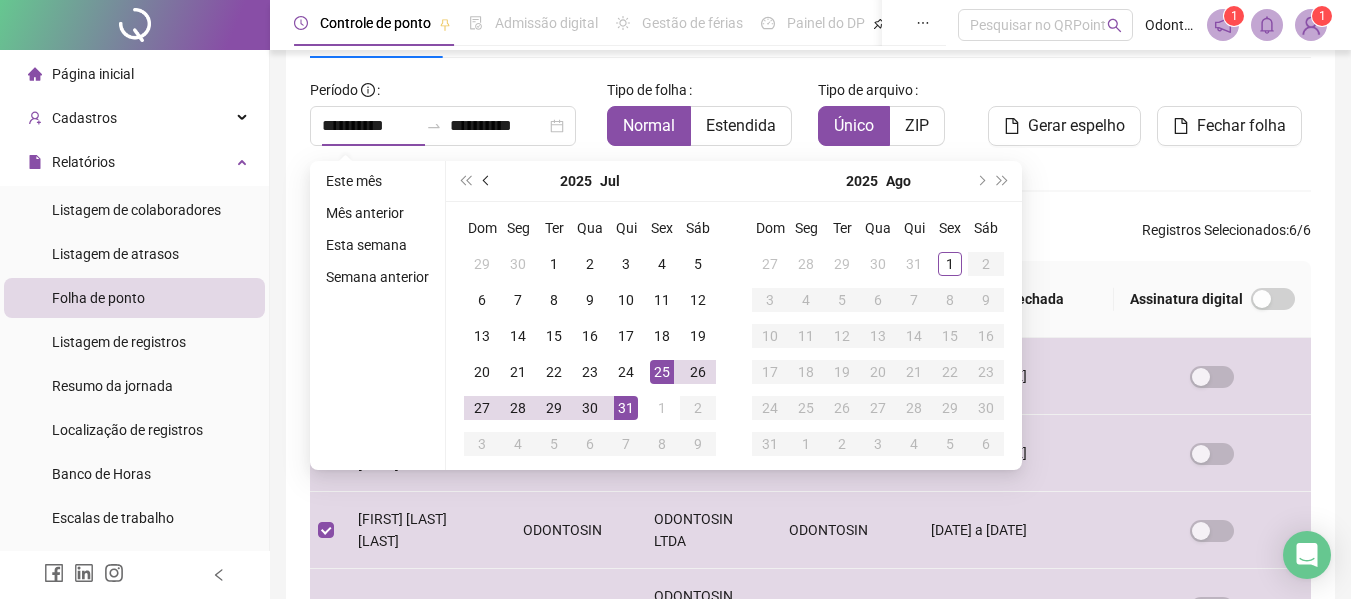 click at bounding box center (487, 181) 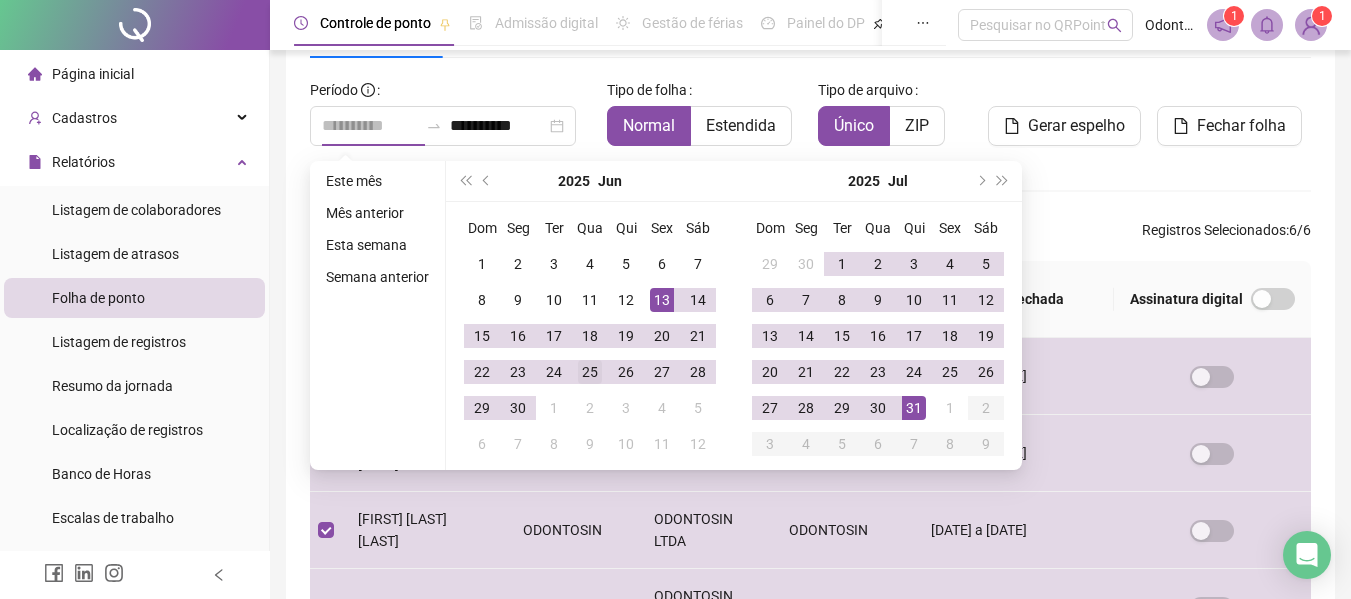 type on "**********" 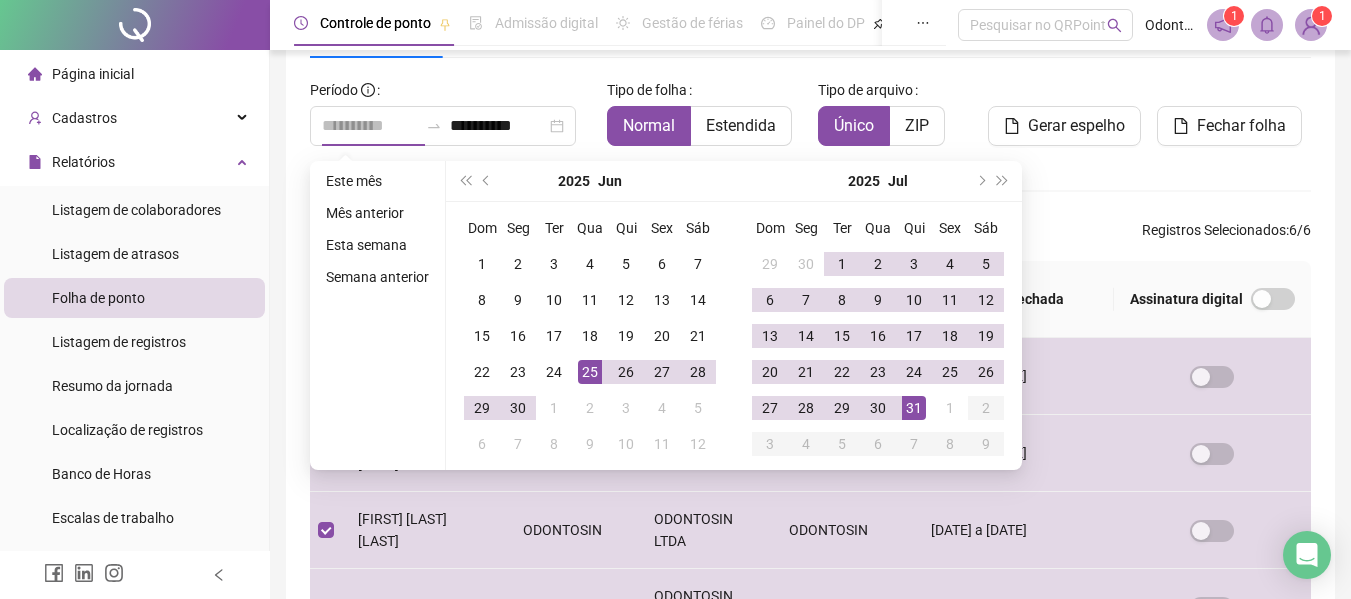 click on "25" at bounding box center [590, 372] 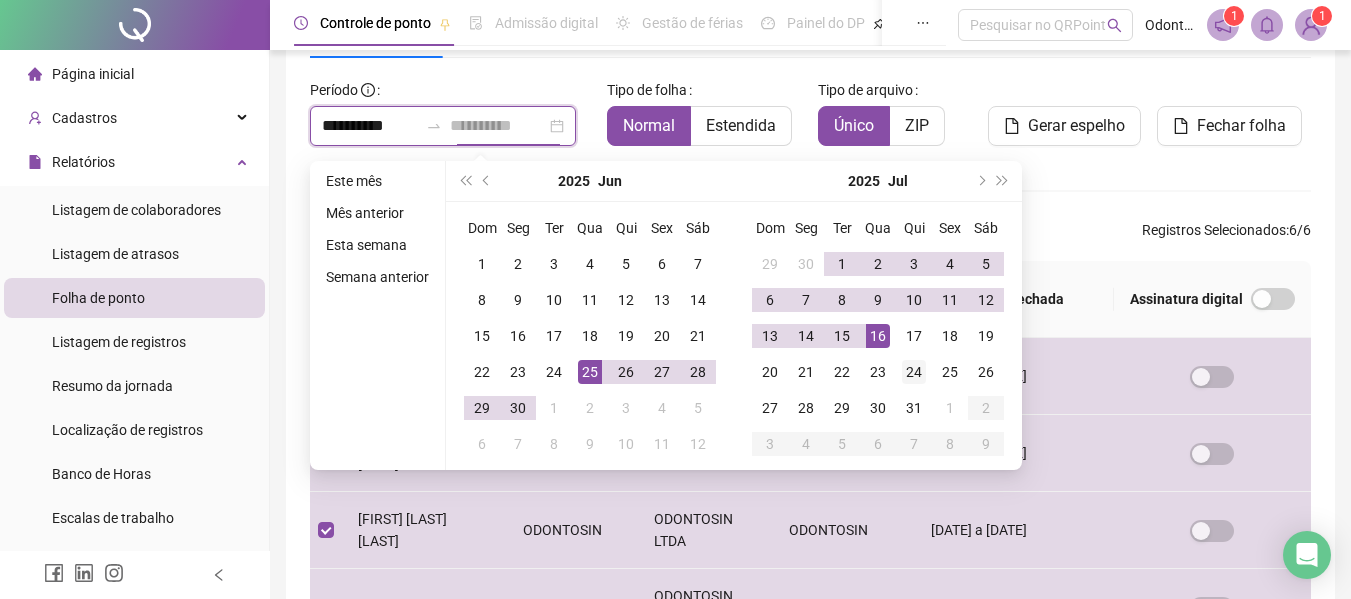 type on "**********" 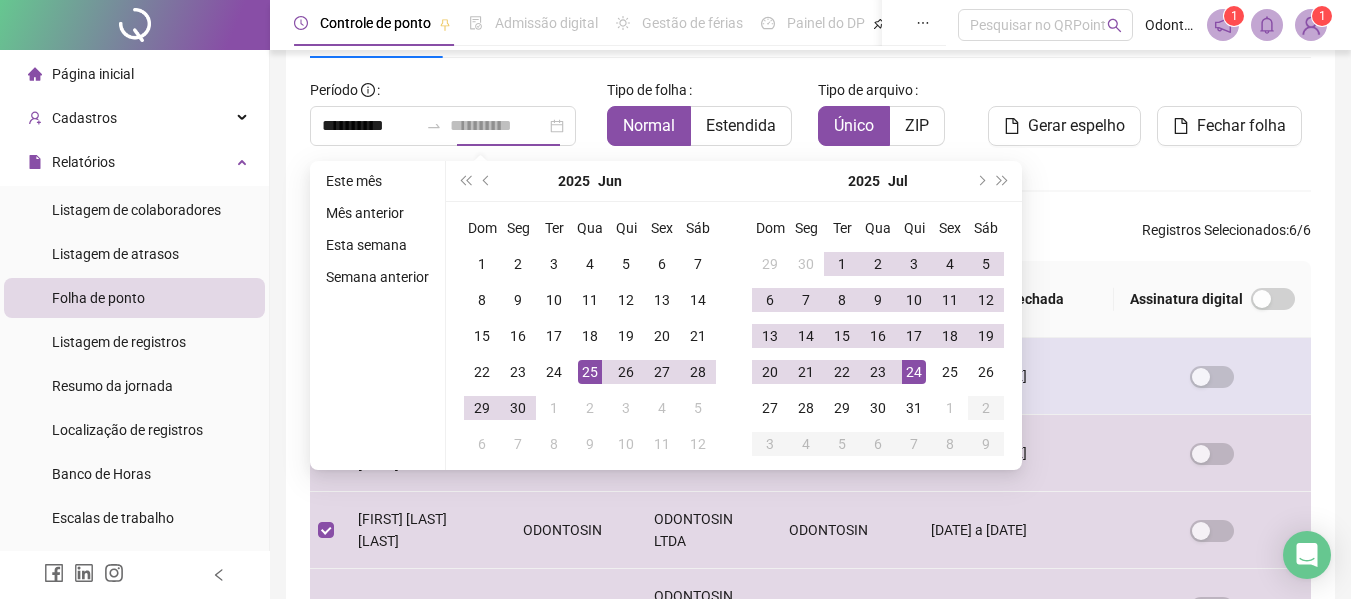 click on "24" at bounding box center [914, 372] 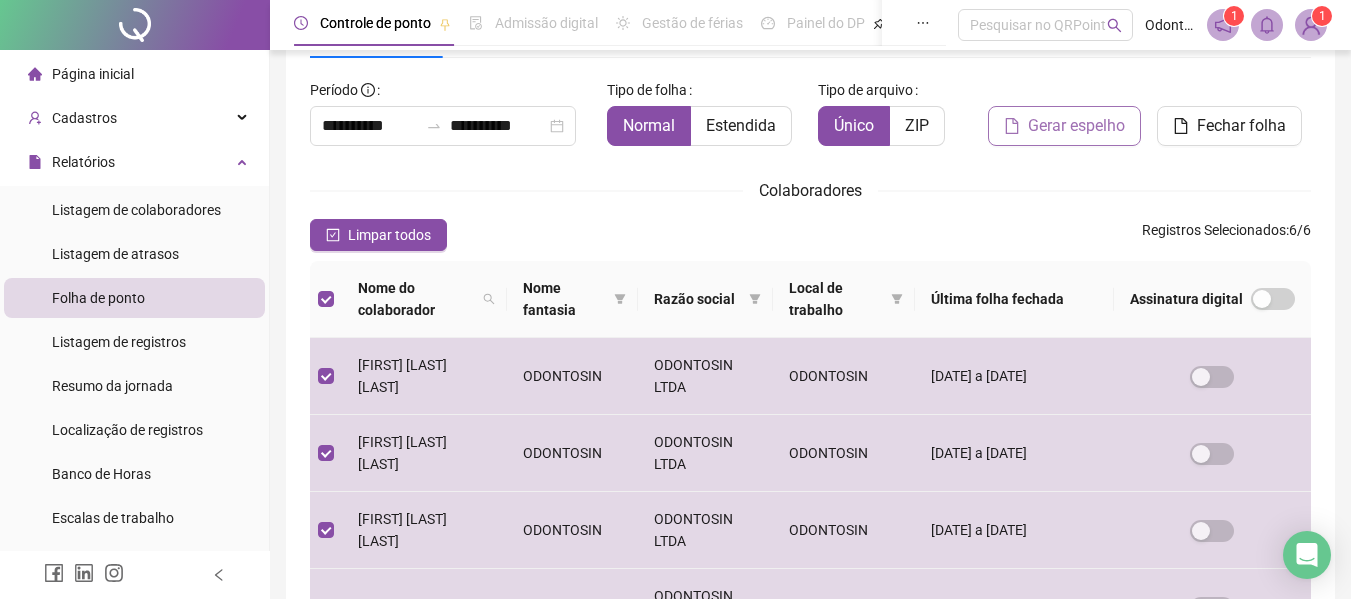 click on "Gerar espelho" at bounding box center [1076, 126] 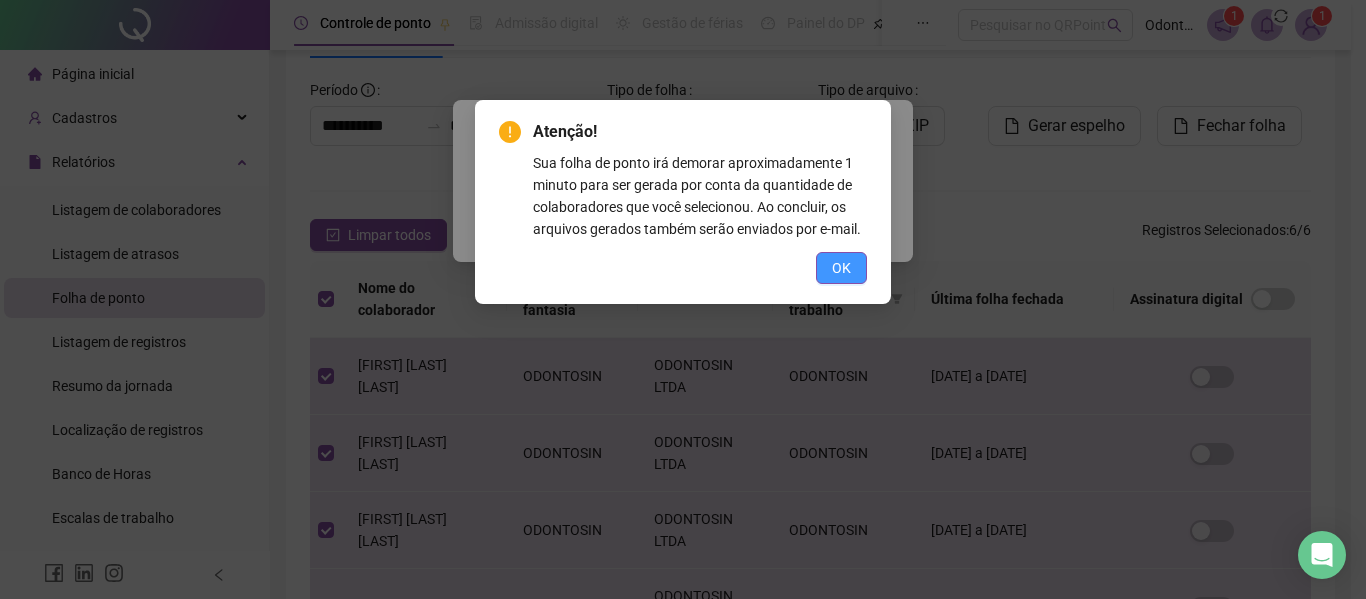 click on "OK" at bounding box center [841, 268] 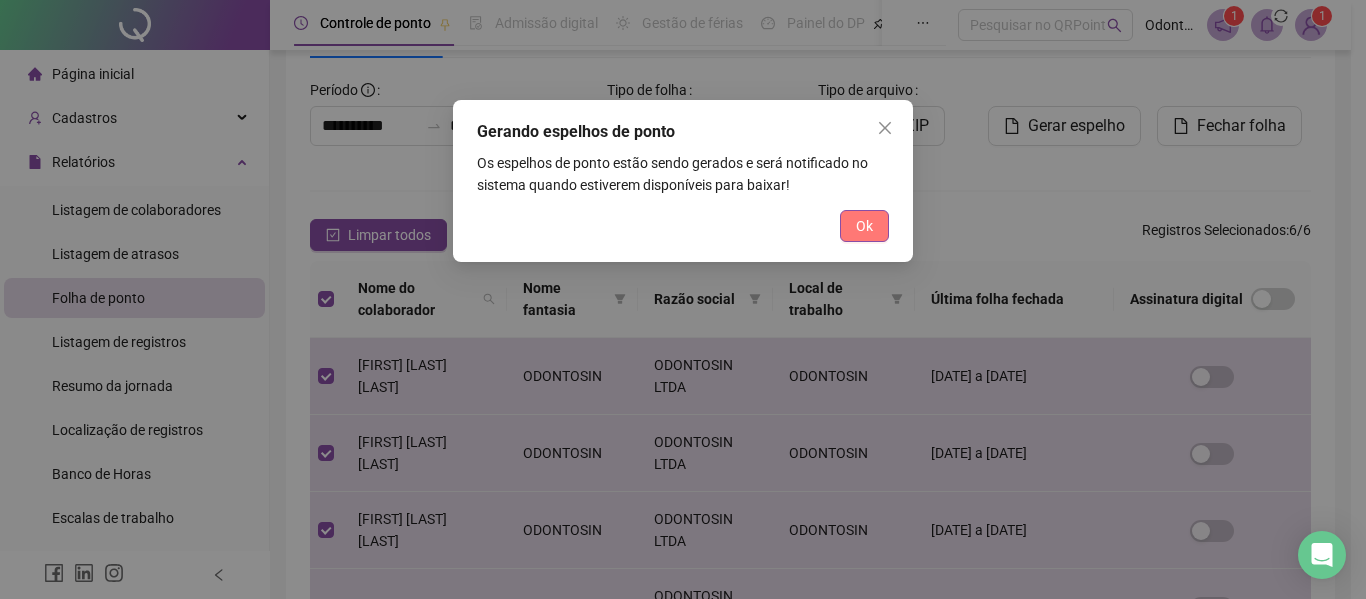 click on "Ok" at bounding box center (864, 226) 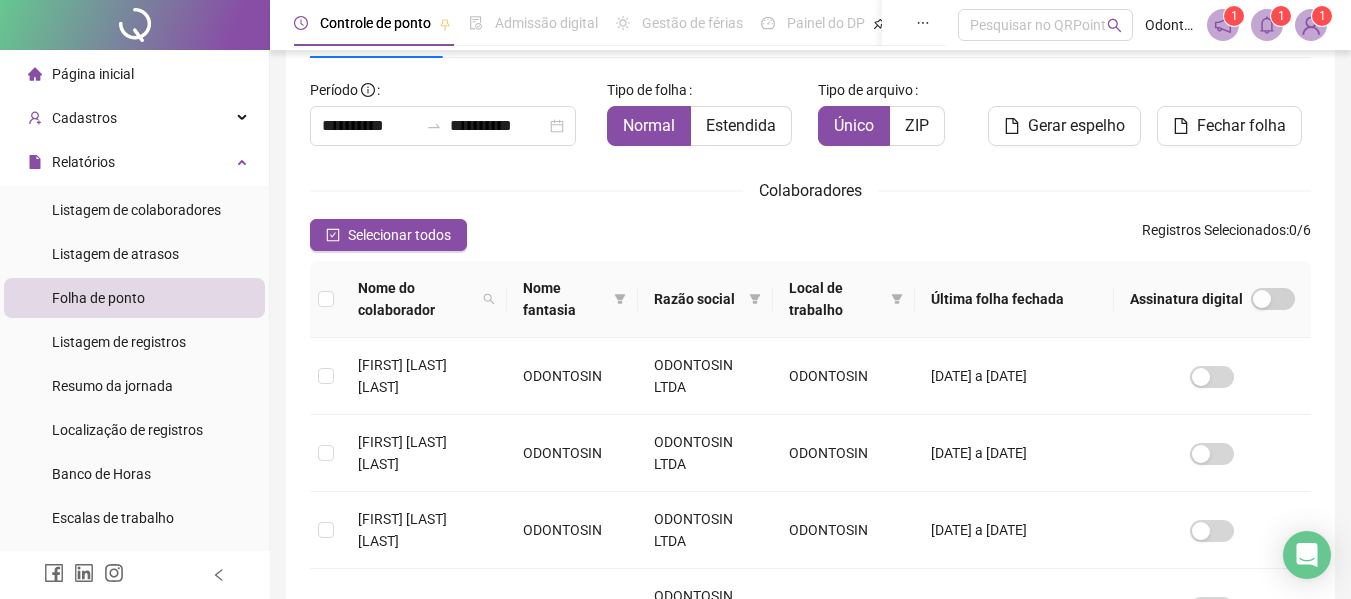 click at bounding box center (1267, 25) 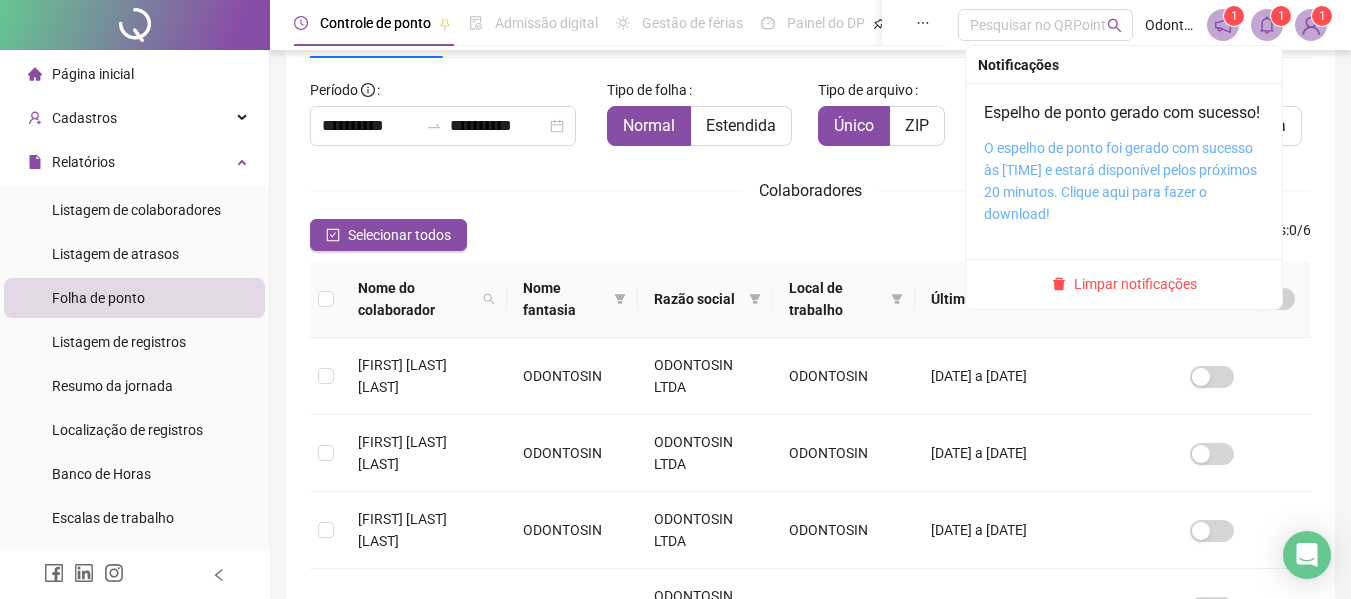 click on "O espelho de ponto foi gerado com sucesso às [TIME] e estará disponível pelos próximos 20 minutos.
Clique aqui para fazer o download!" at bounding box center (1120, 181) 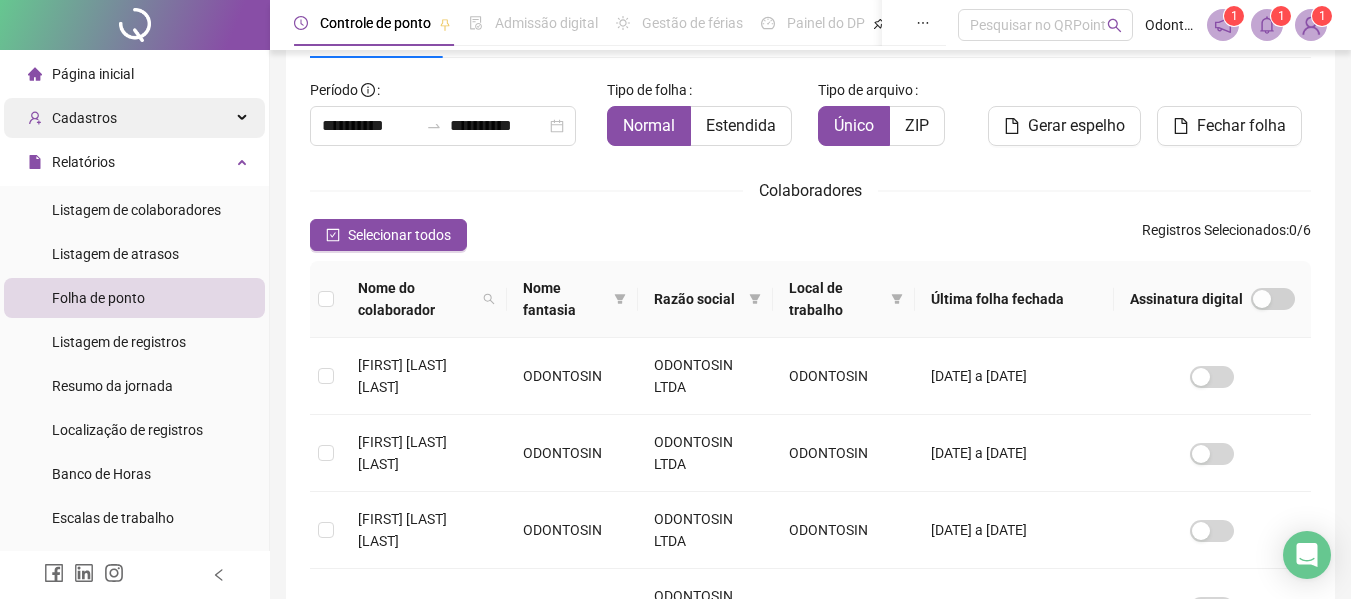 click on "Cadastros" at bounding box center [84, 118] 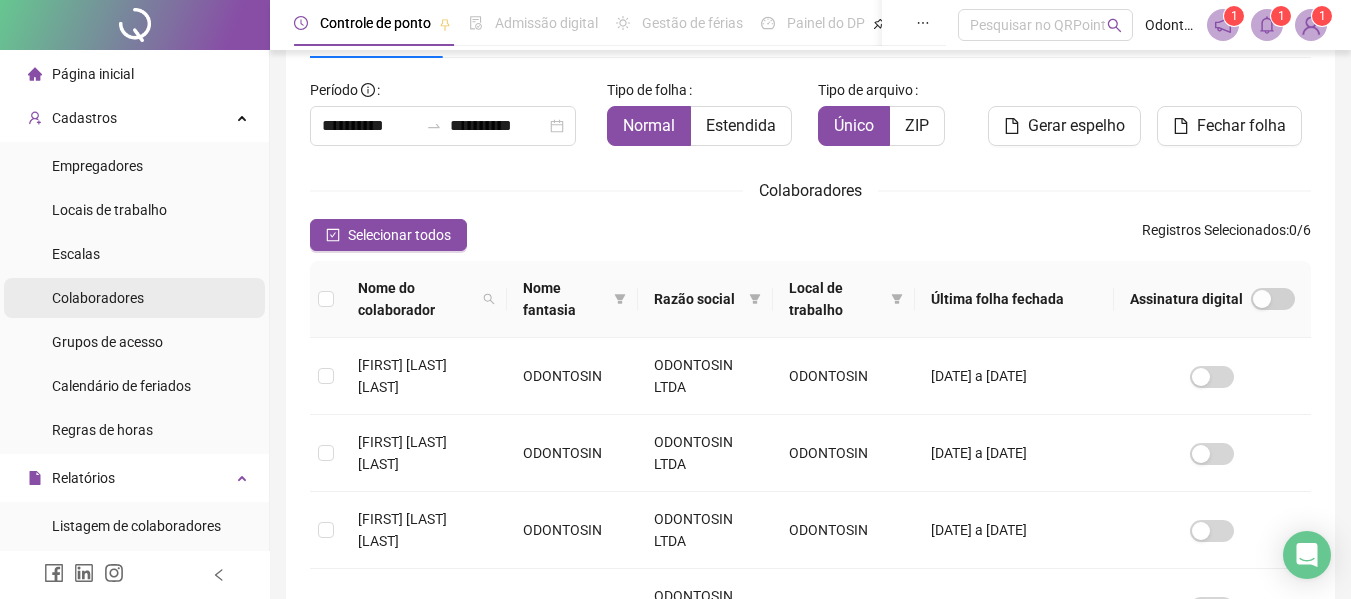 click on "Colaboradores" at bounding box center (134, 298) 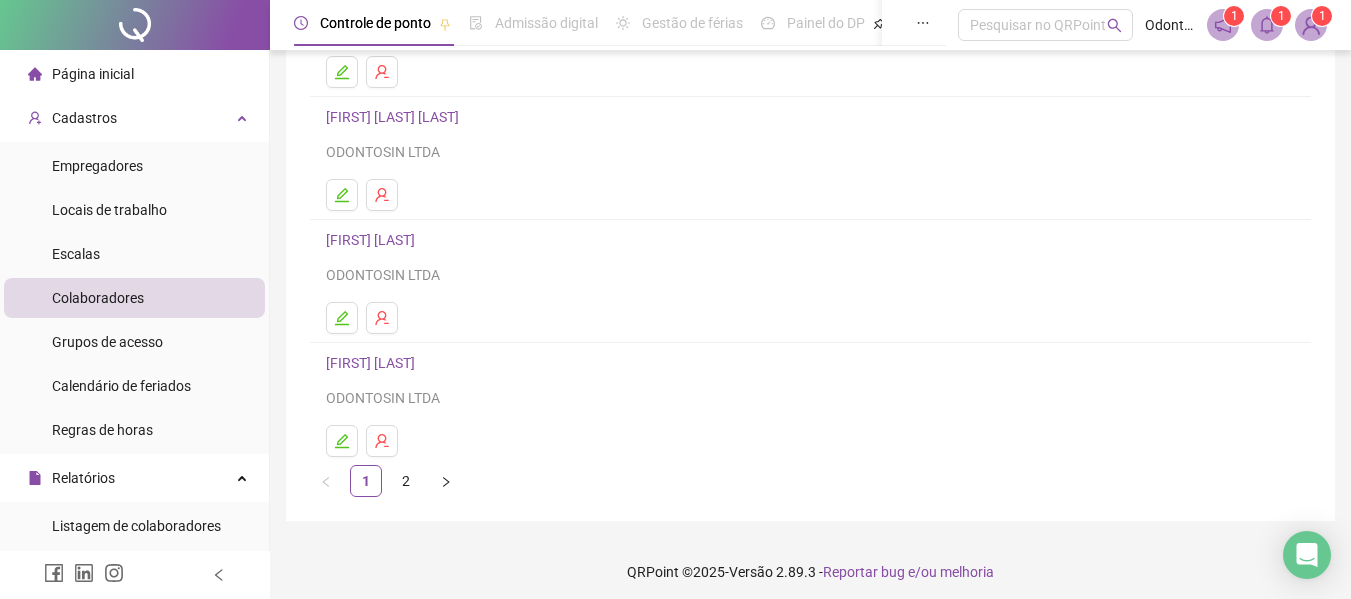 scroll, scrollTop: 368, scrollLeft: 0, axis: vertical 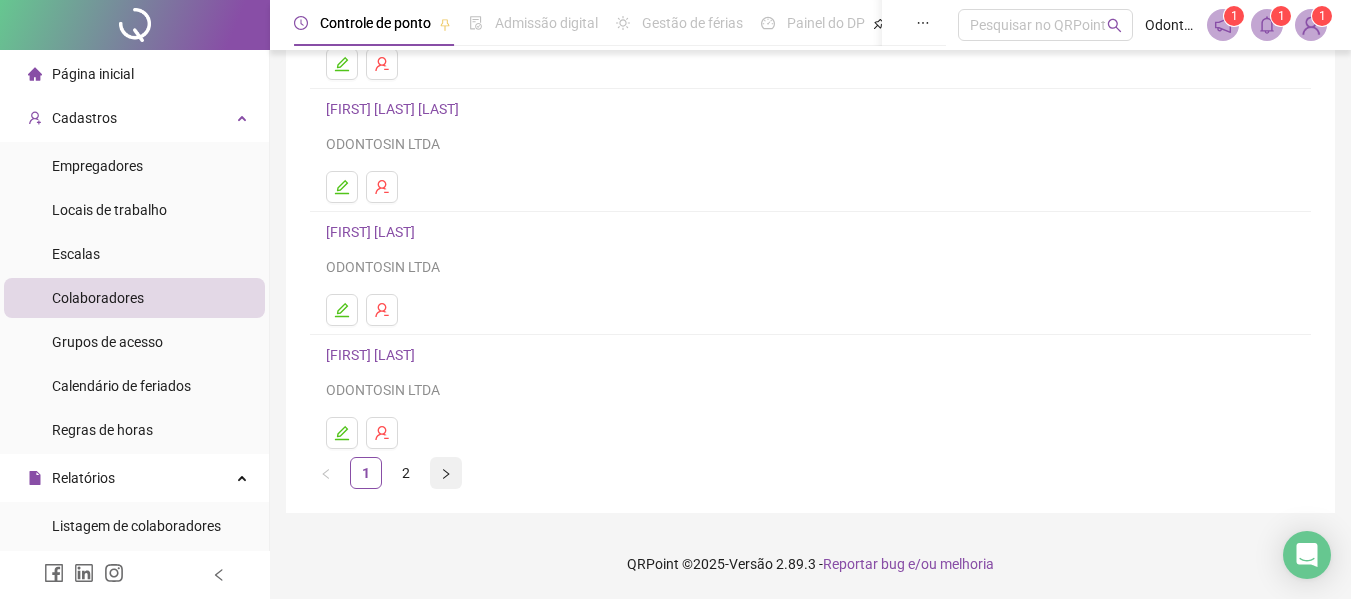 click 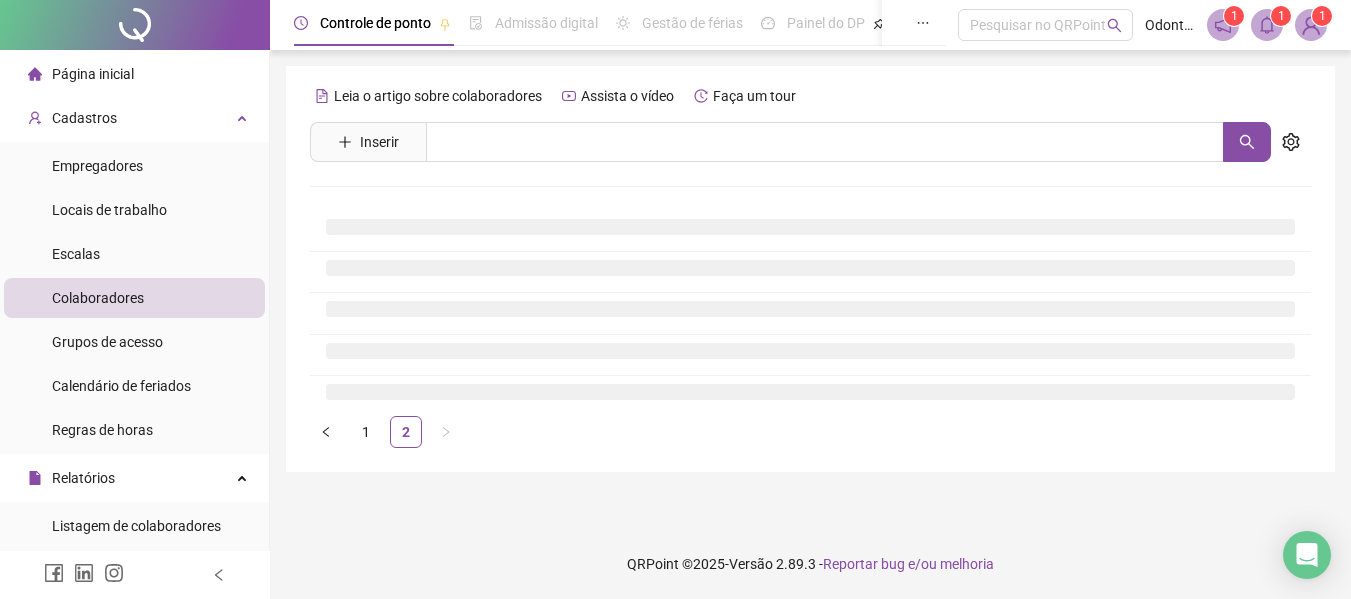 scroll, scrollTop: 0, scrollLeft: 0, axis: both 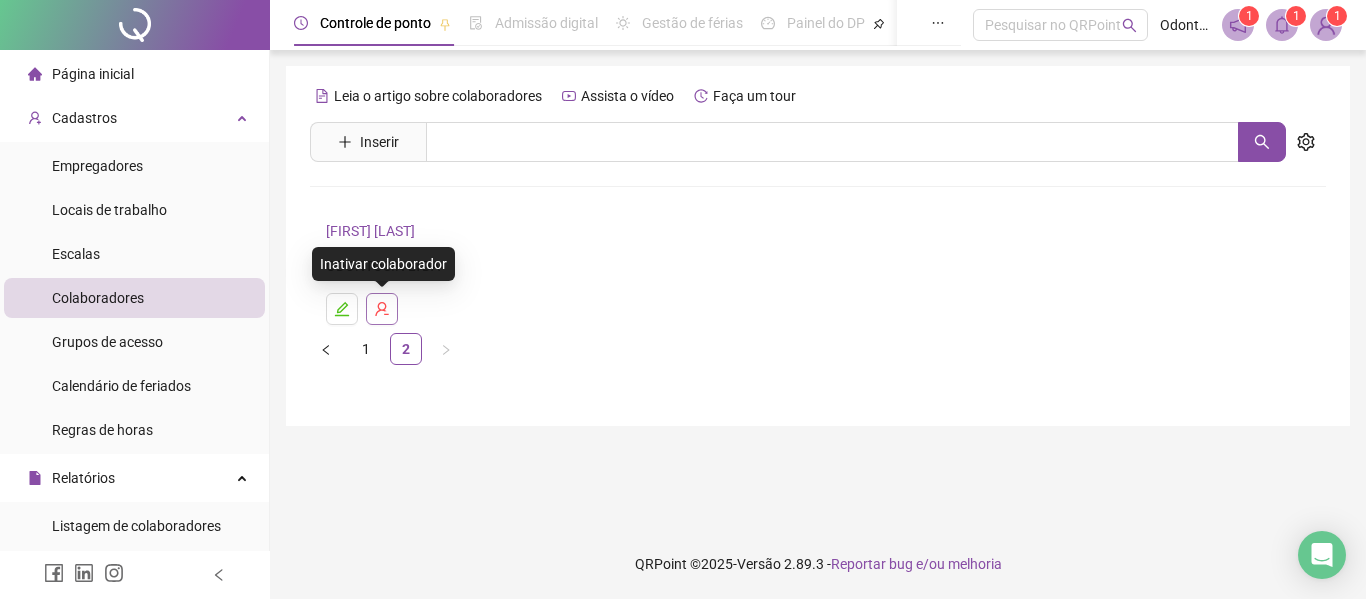 click 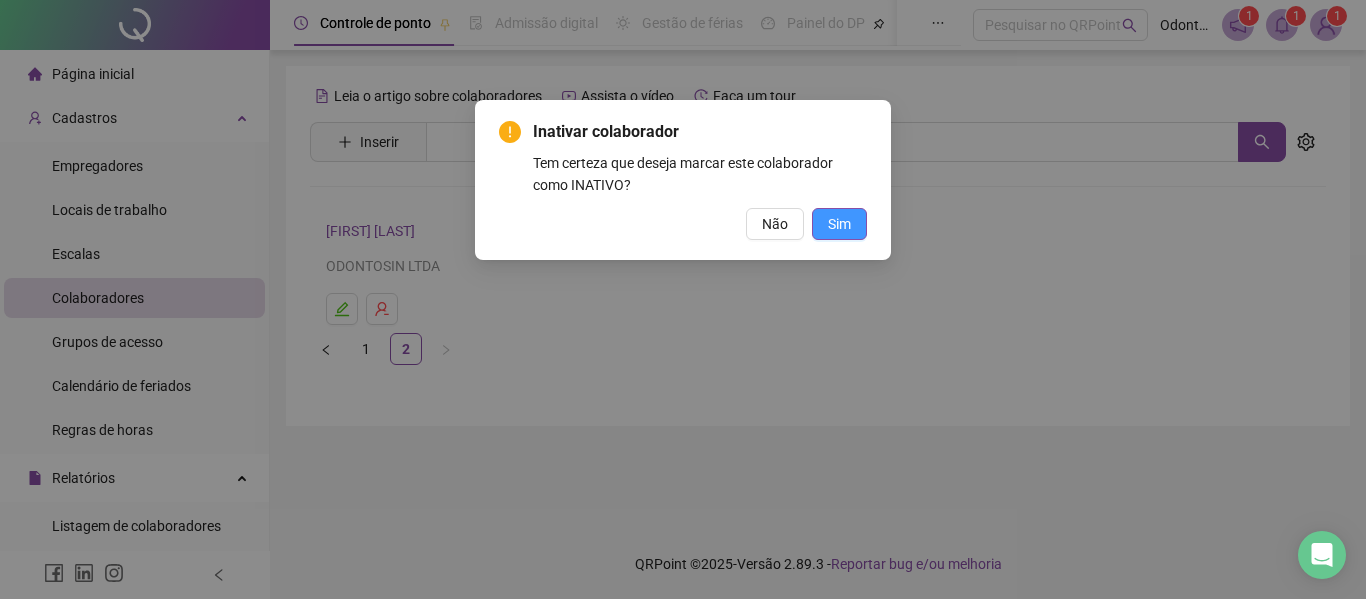 click on "Sim" at bounding box center (839, 224) 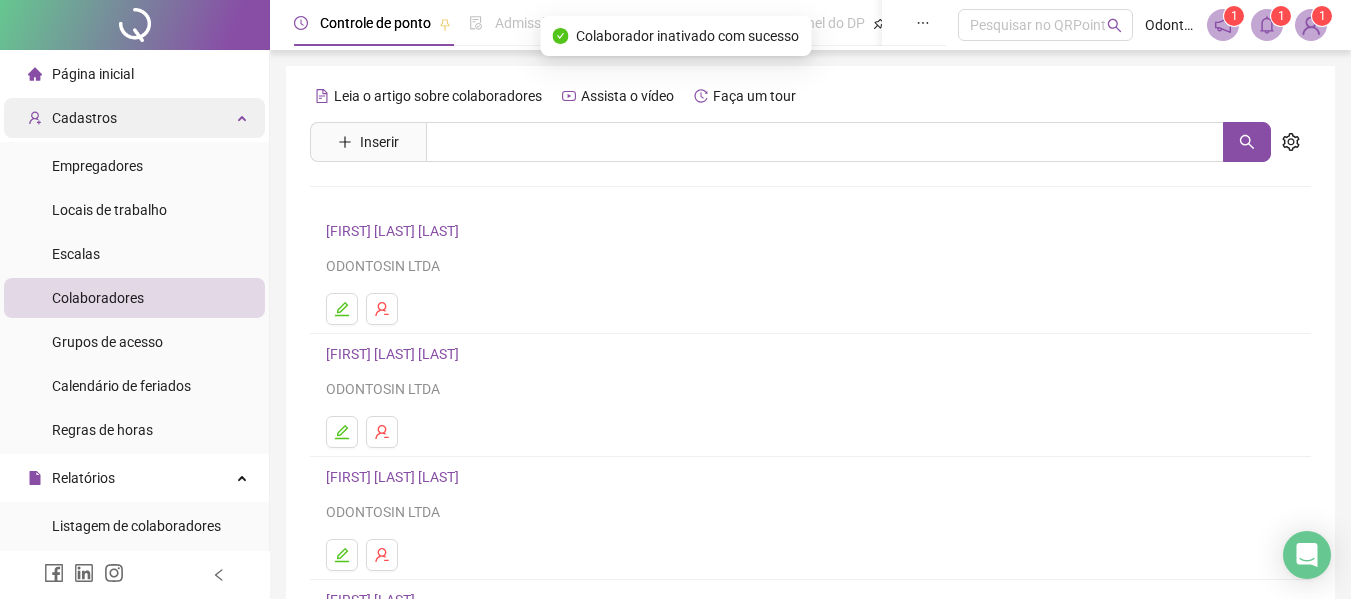 click on "Cadastros" at bounding box center [134, 118] 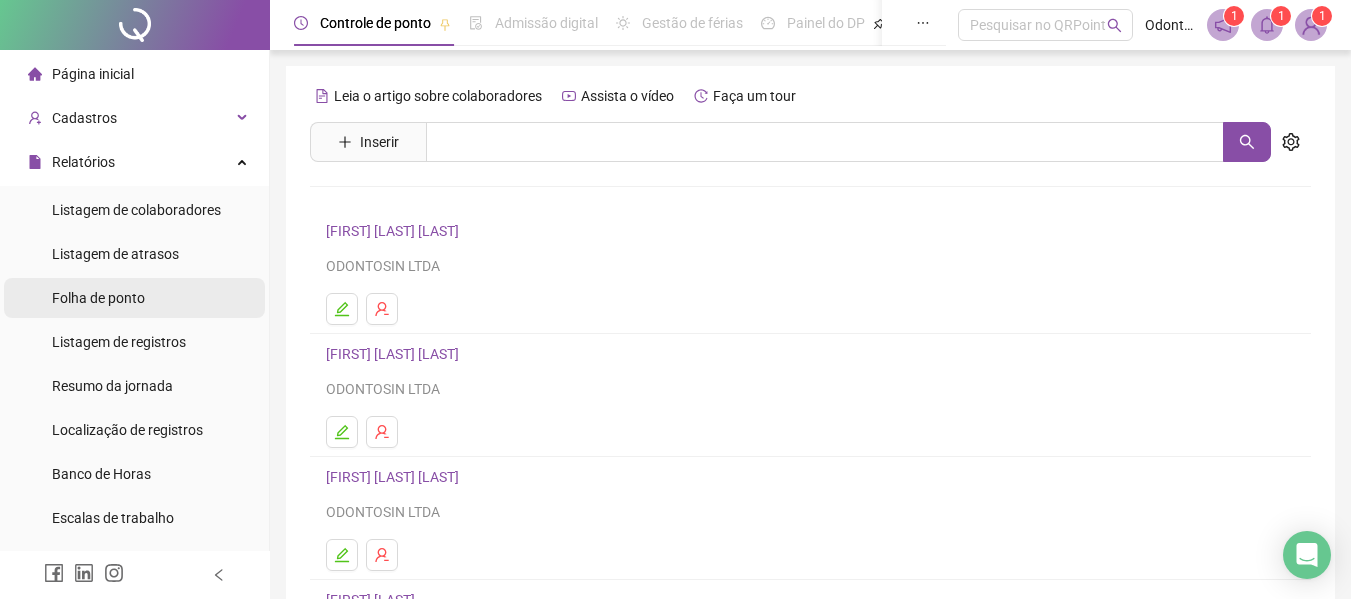 click on "Folha de ponto" at bounding box center [98, 298] 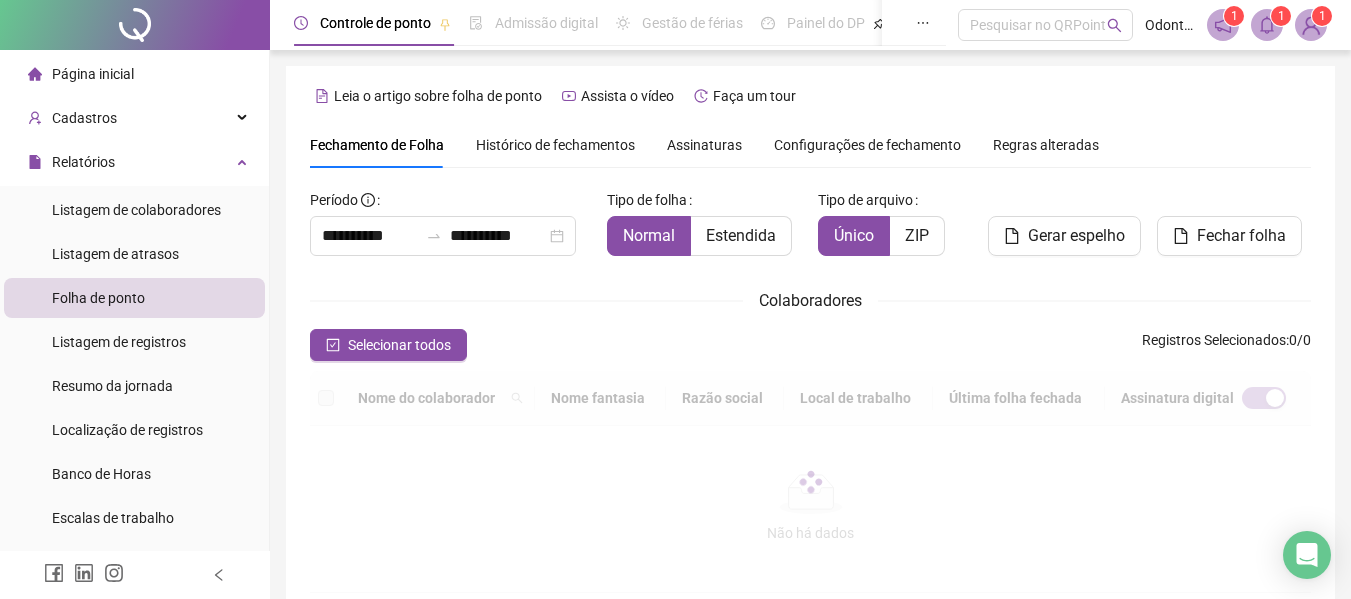 scroll, scrollTop: 110, scrollLeft: 0, axis: vertical 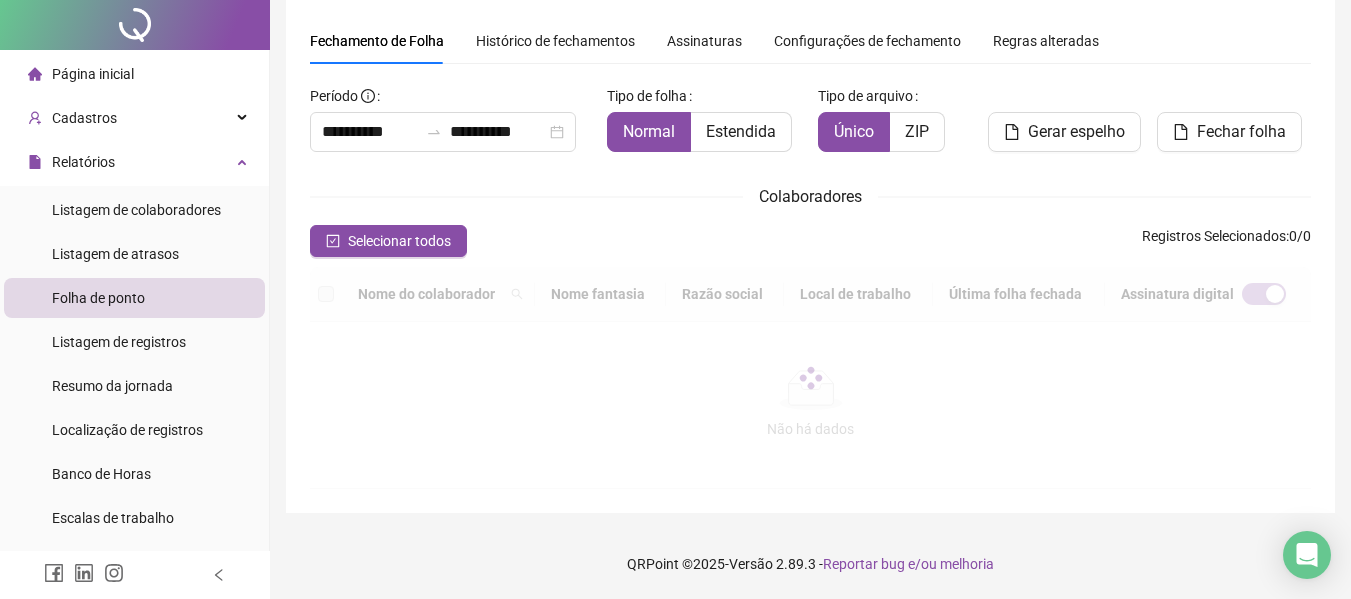 type on "**********" 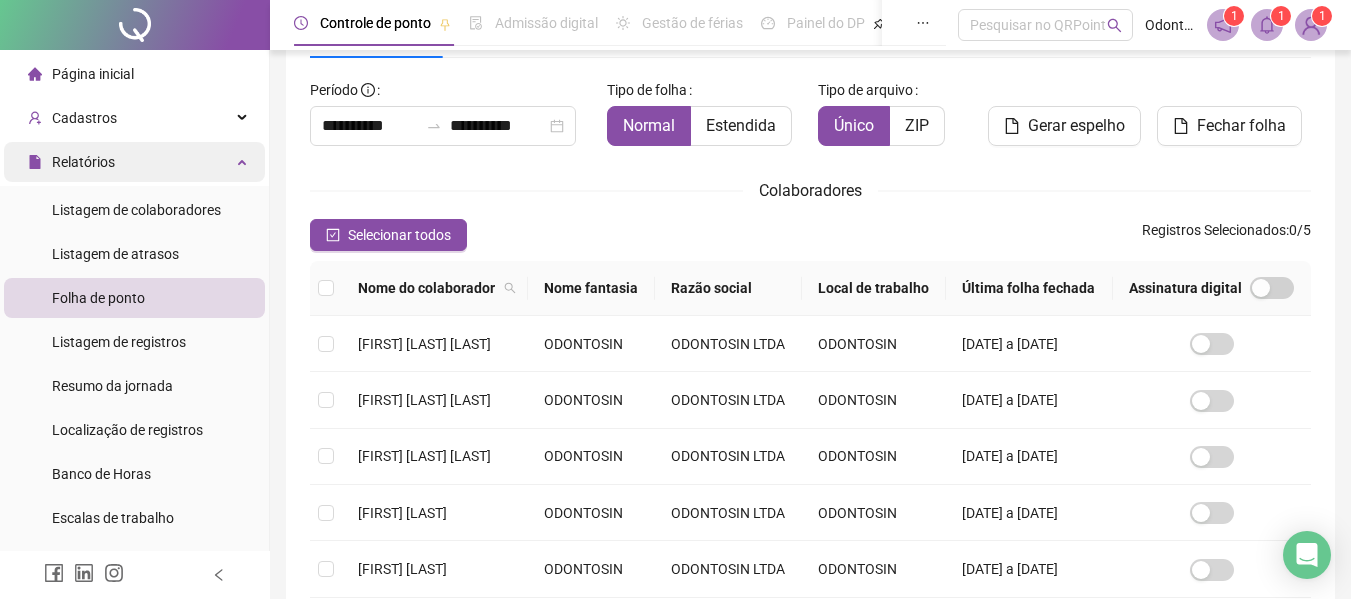 click on "Relatórios" at bounding box center [83, 162] 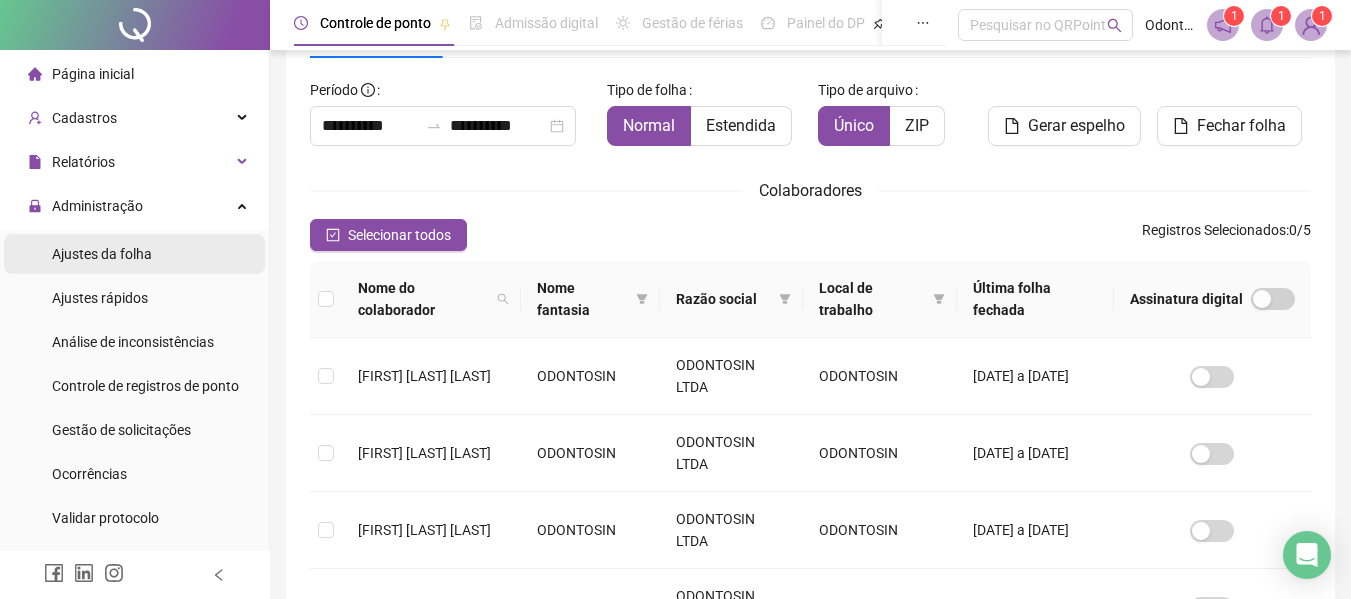 click on "Ajustes da folha" at bounding box center (102, 254) 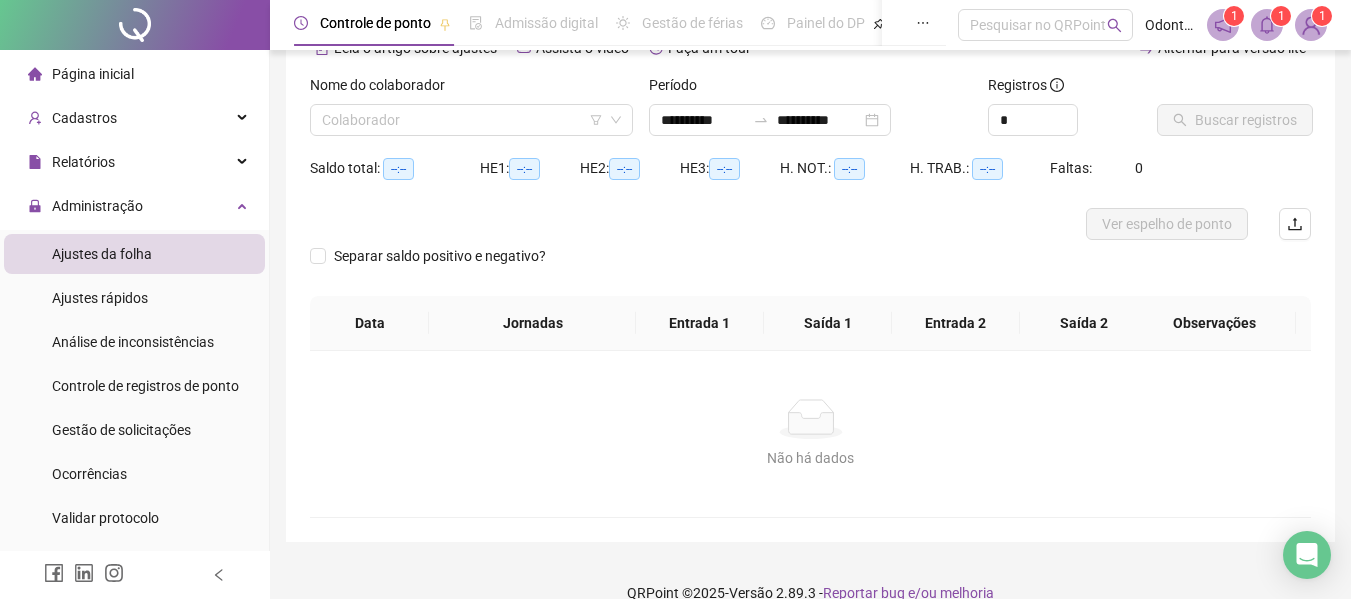 type on "**********" 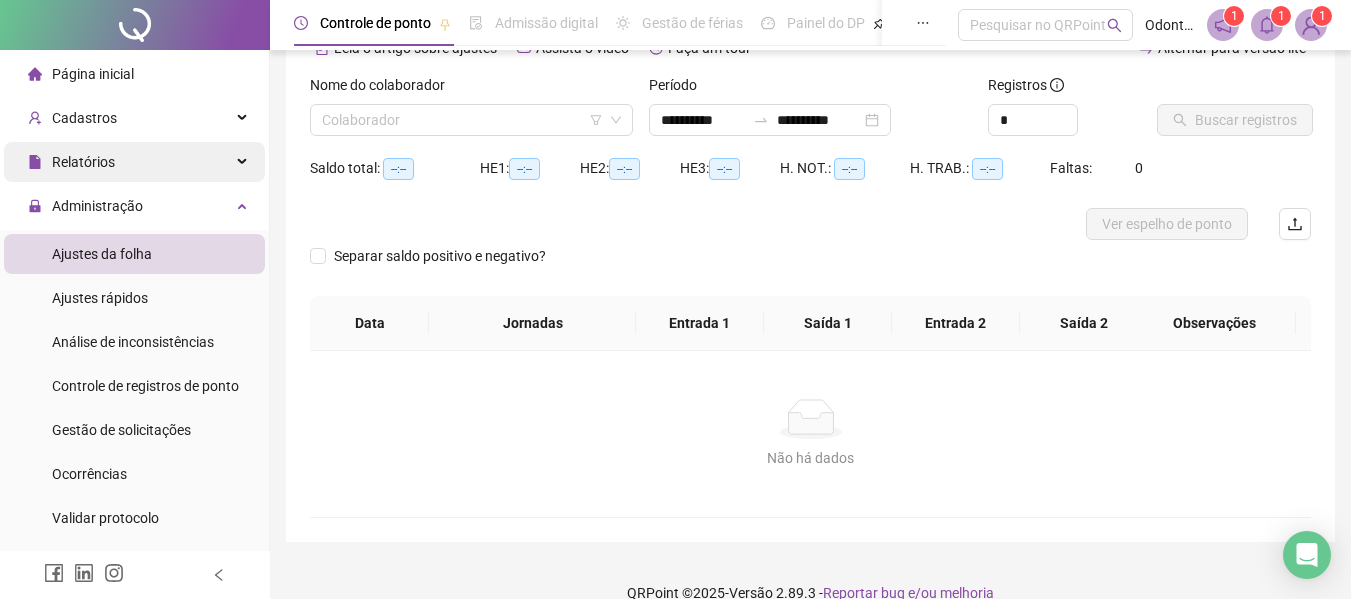 click on "Relatórios" at bounding box center (83, 162) 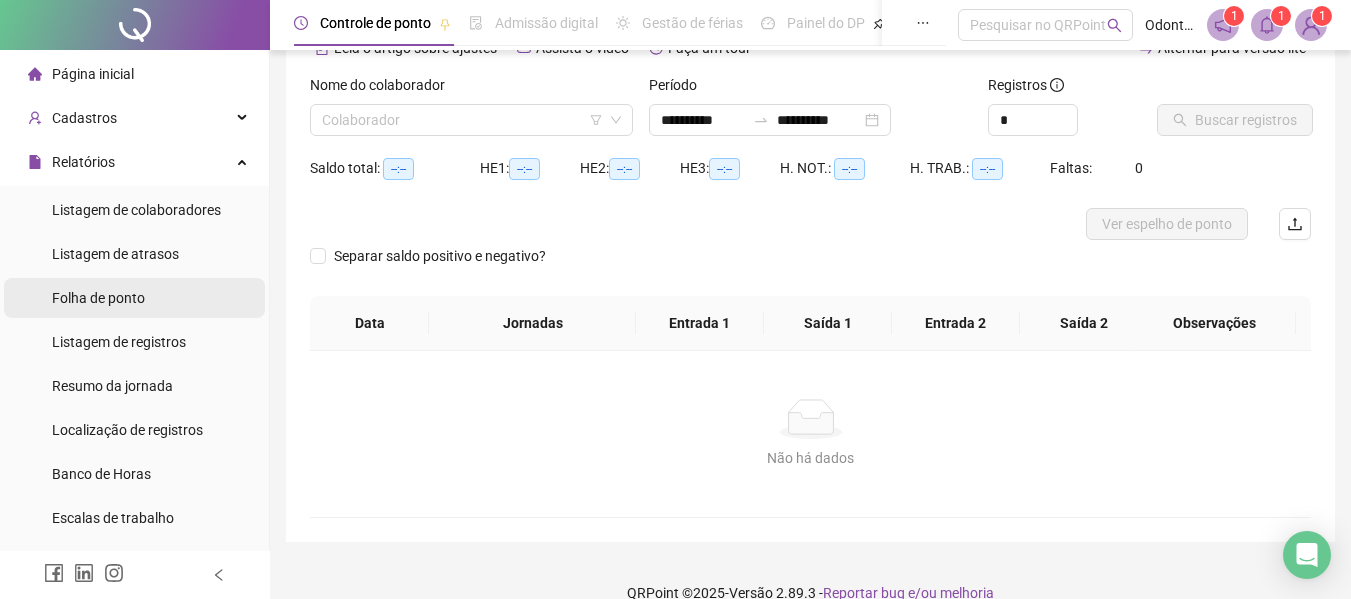 click on "Folha de ponto" at bounding box center [98, 298] 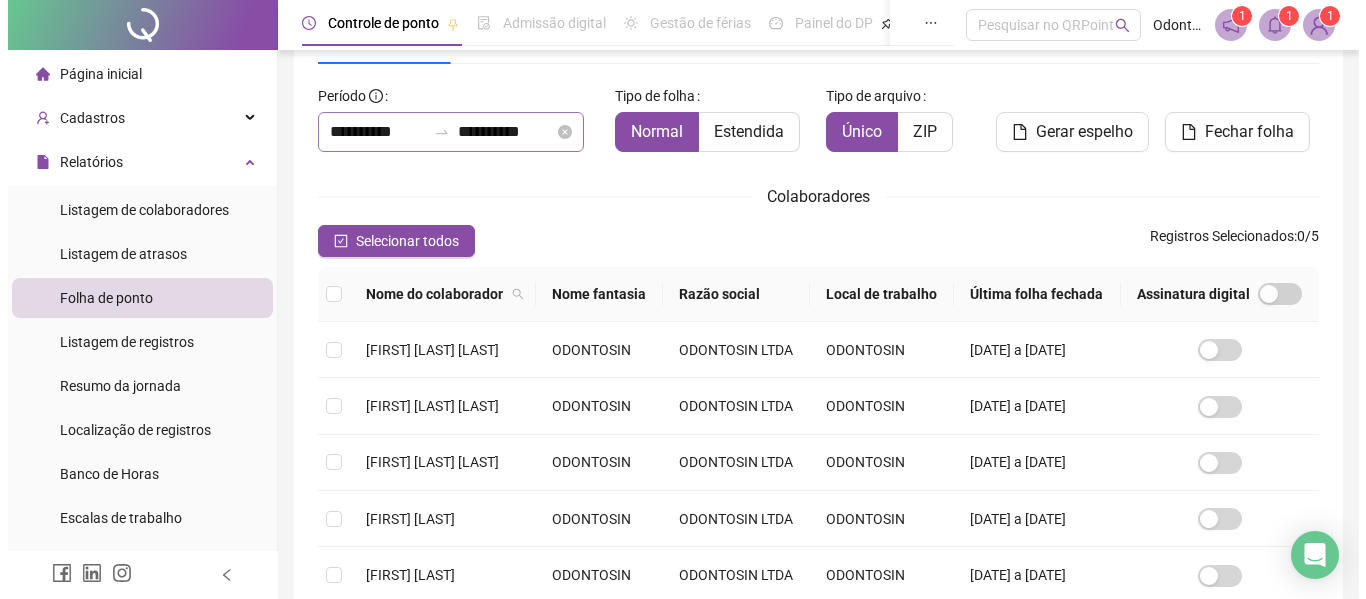 scroll, scrollTop: 110, scrollLeft: 0, axis: vertical 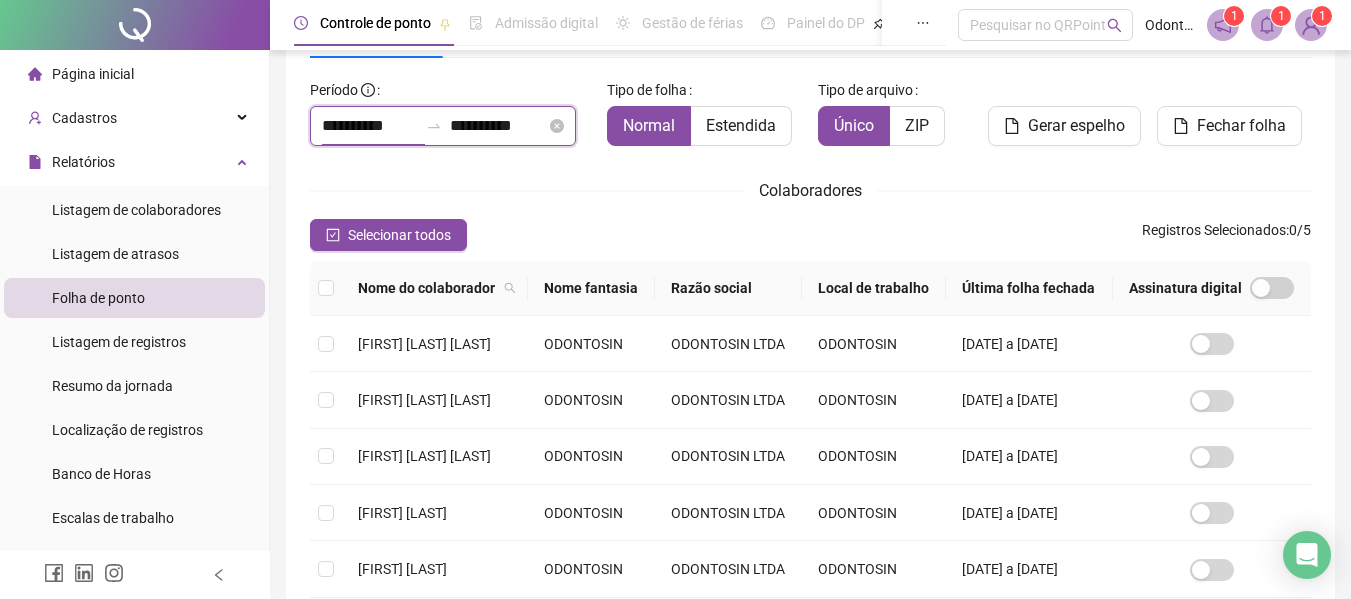 click on "**********" at bounding box center (370, 126) 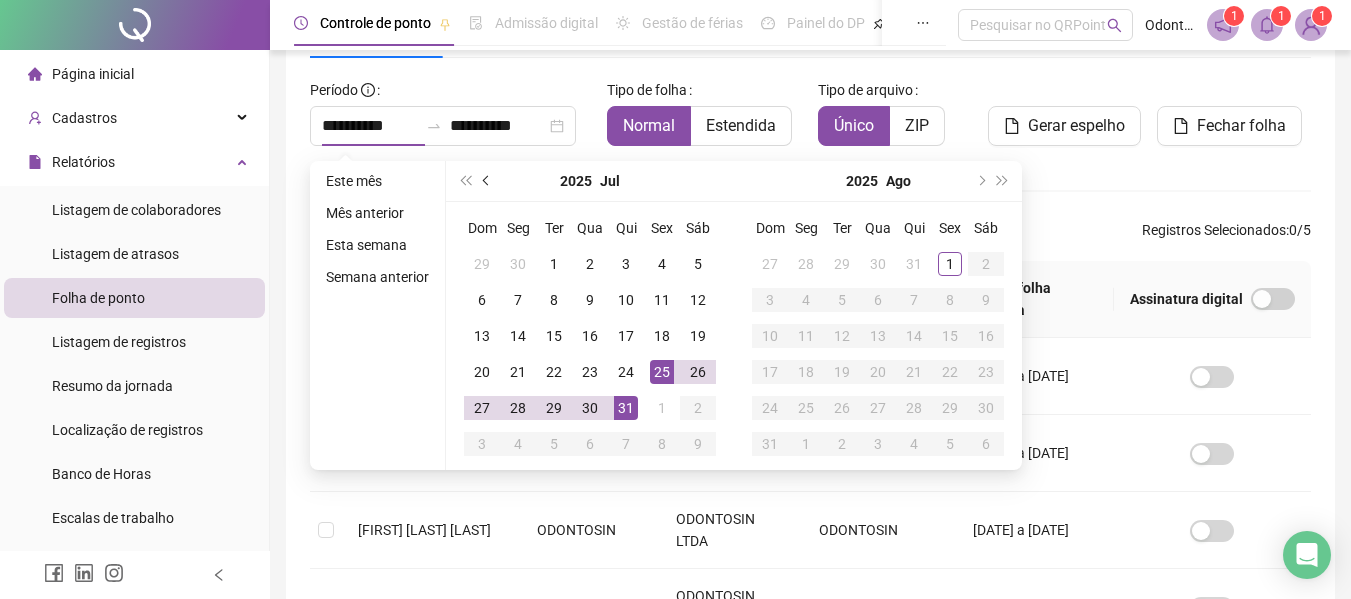 click at bounding box center [487, 181] 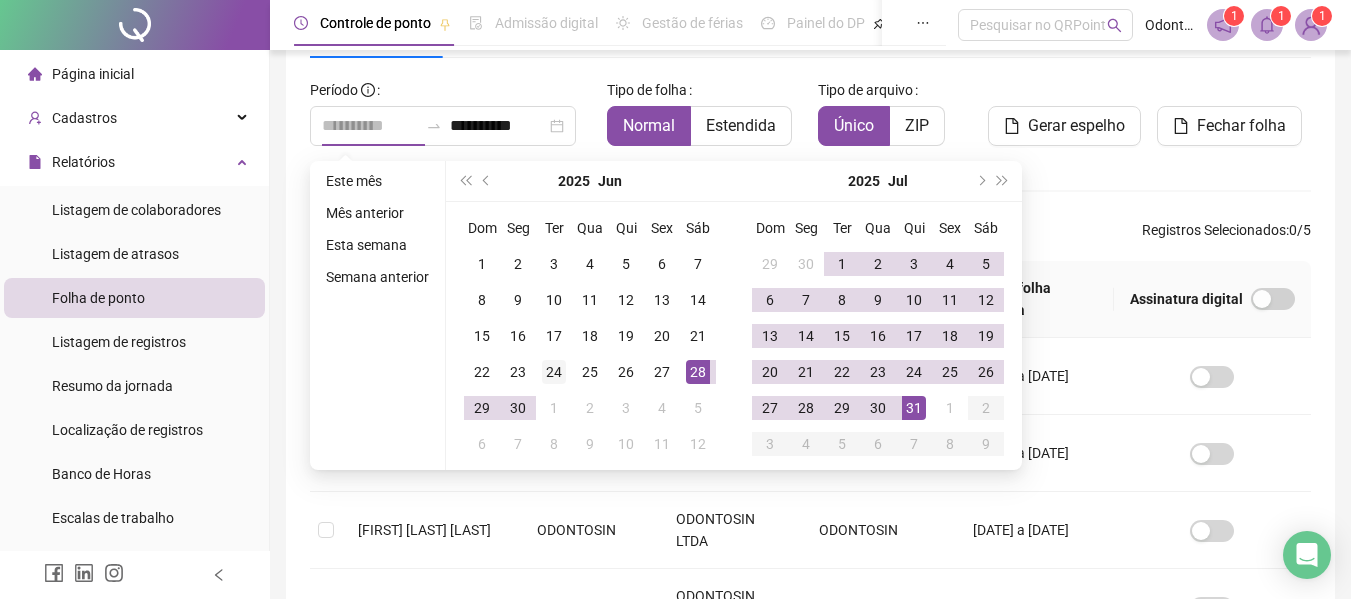 type on "**********" 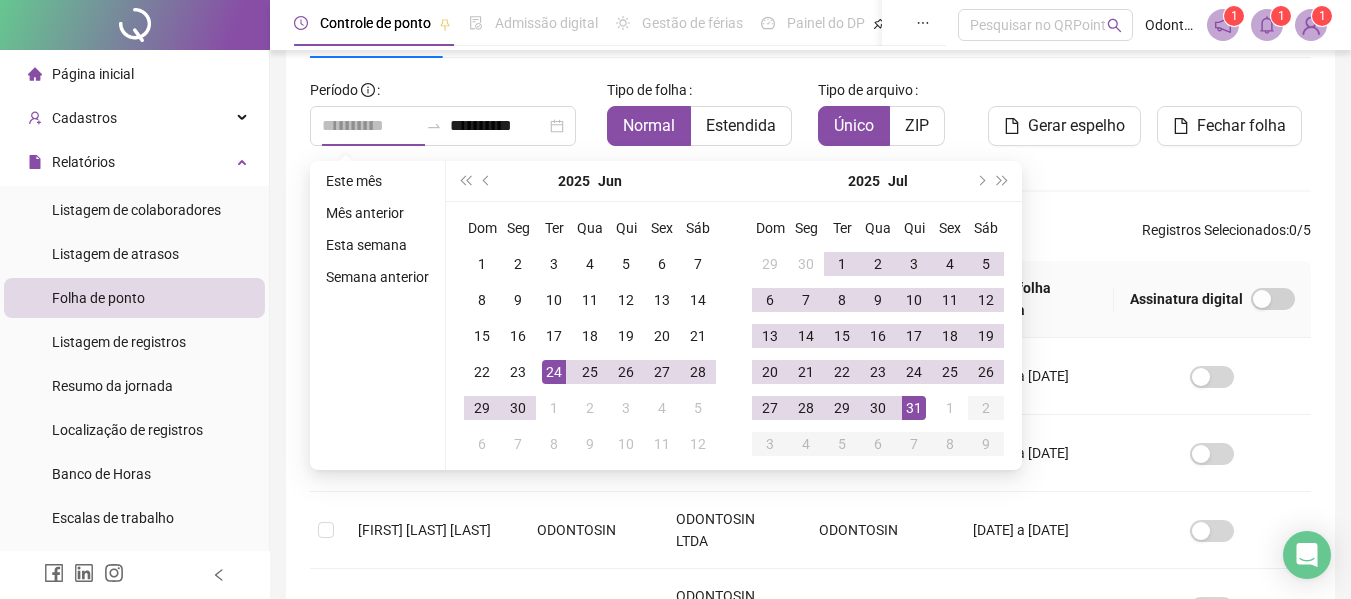 click on "24" at bounding box center (554, 372) 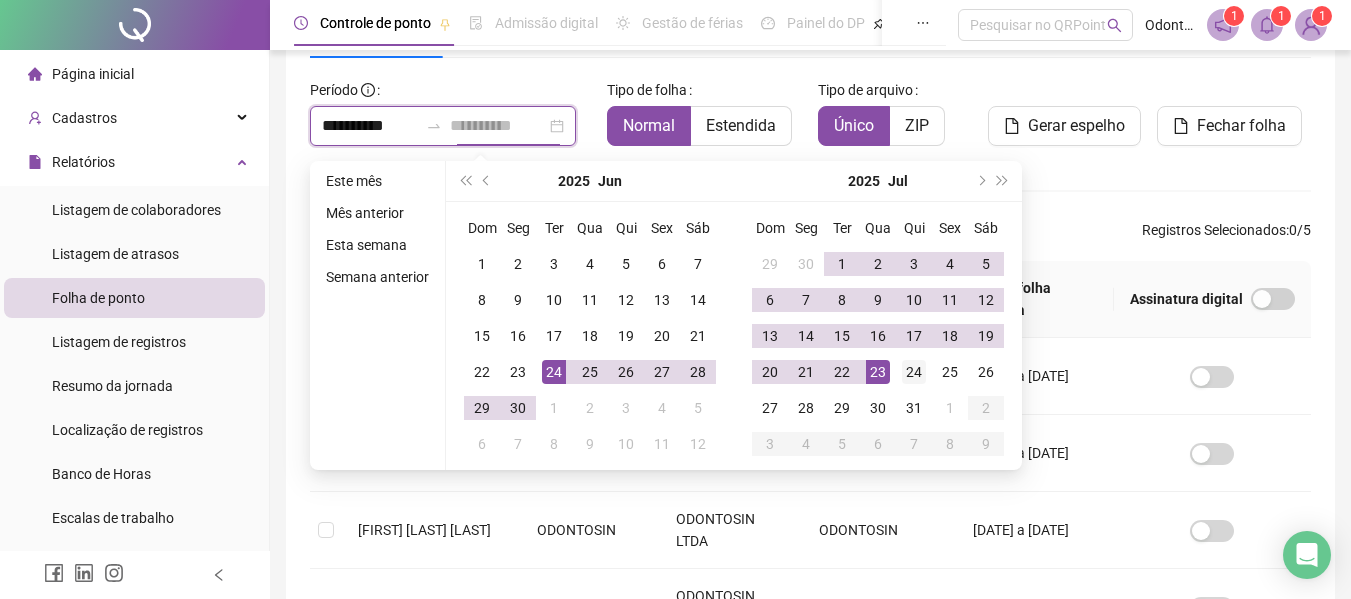 type on "**********" 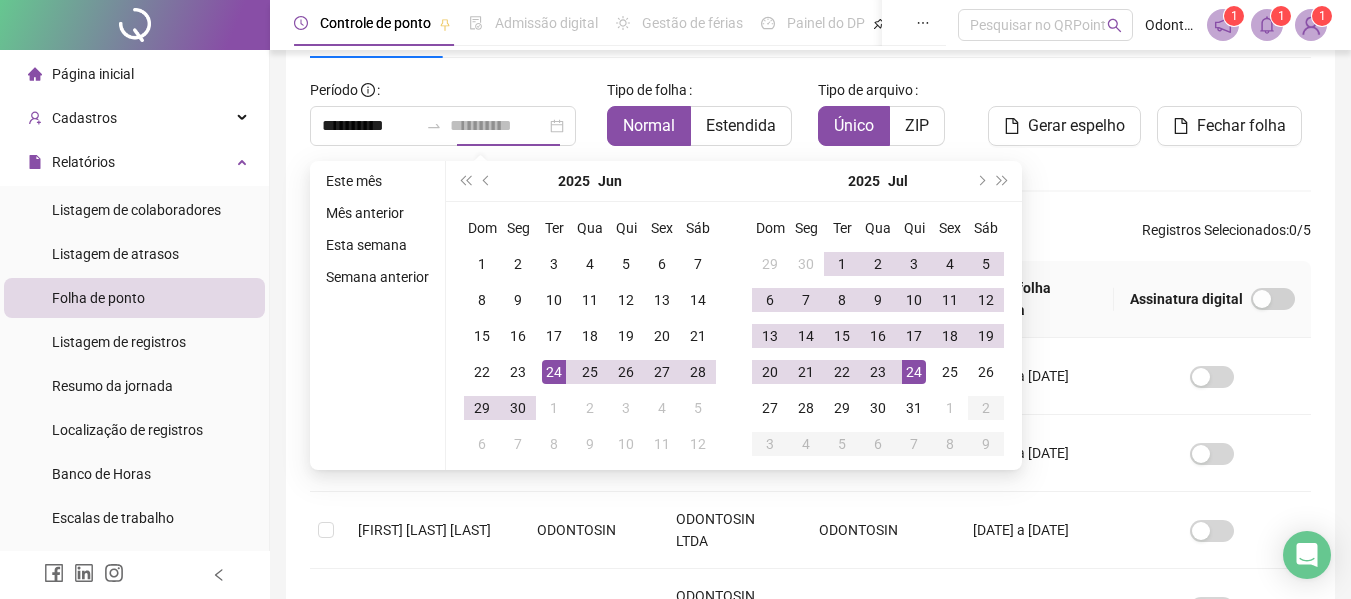 click on "24" at bounding box center [914, 372] 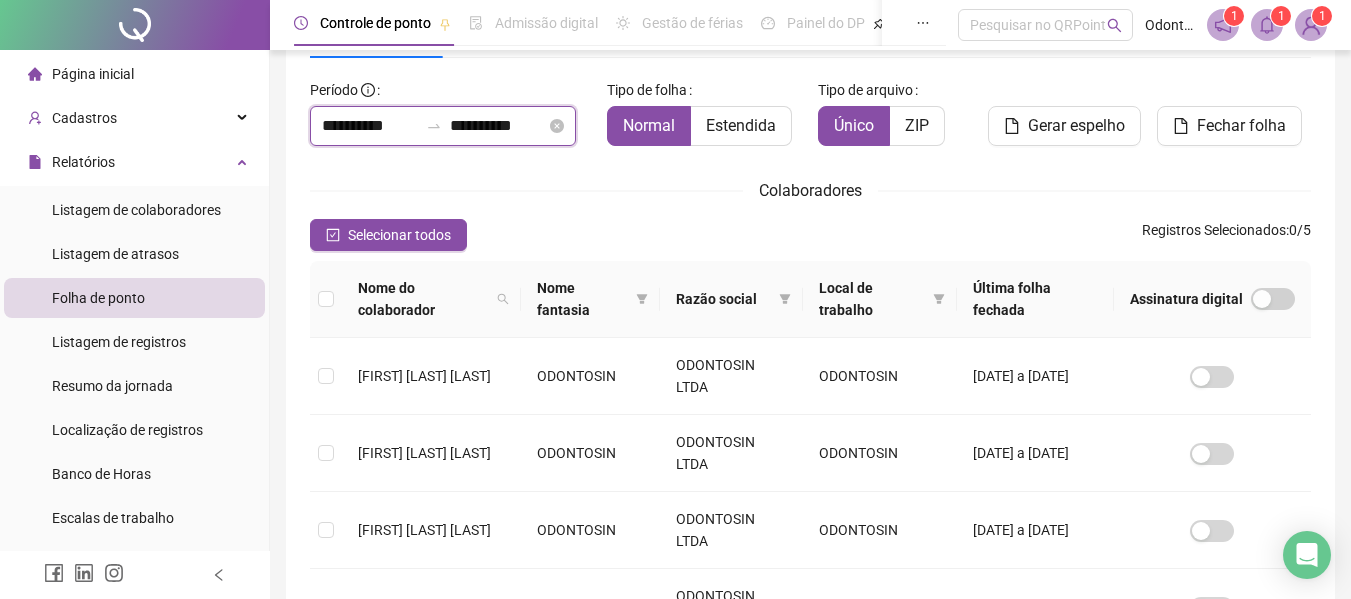 click on "**********" at bounding box center (370, 126) 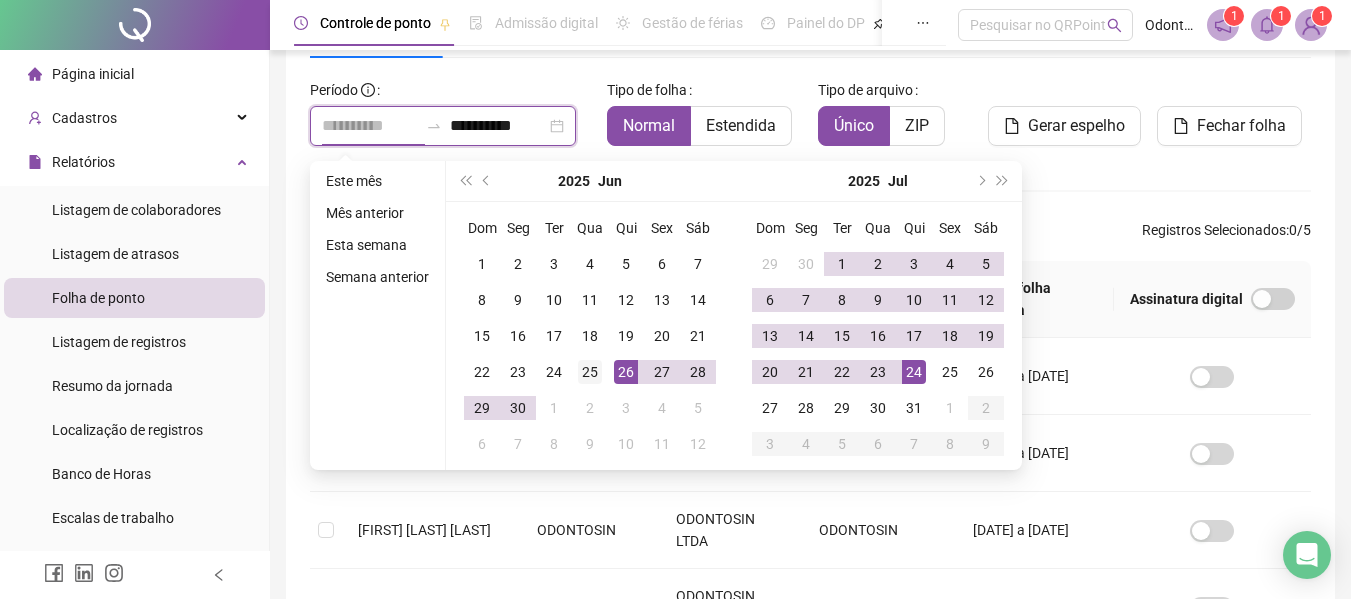 type on "**********" 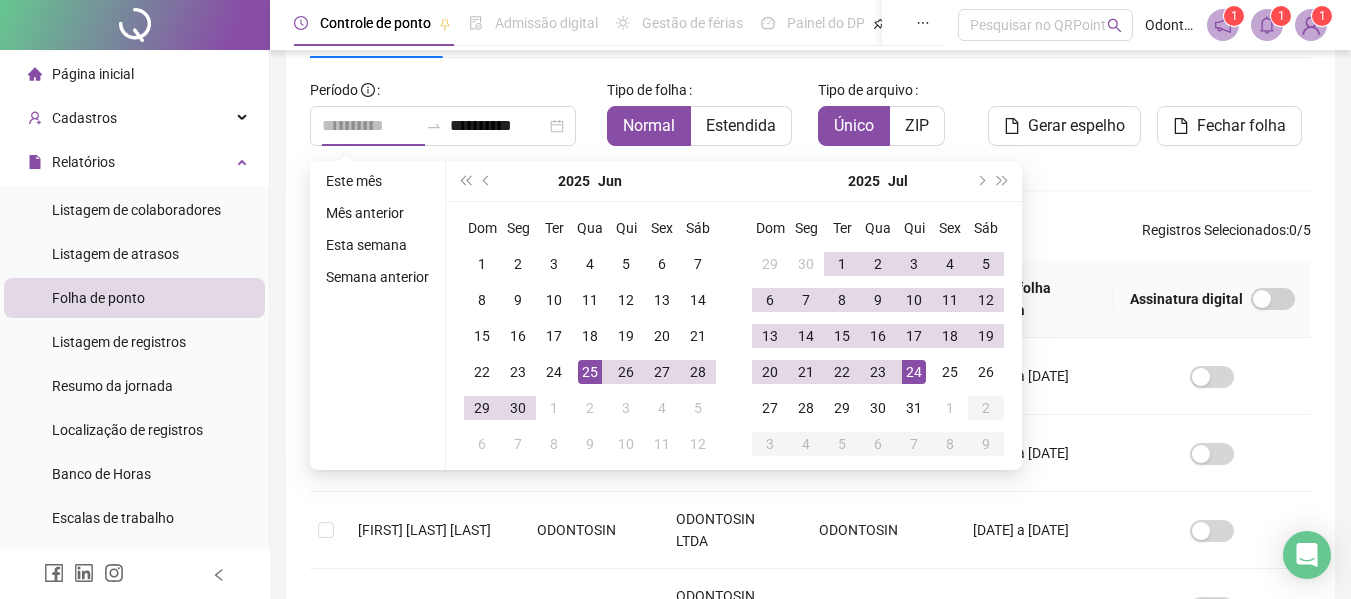 click on "25" at bounding box center (590, 372) 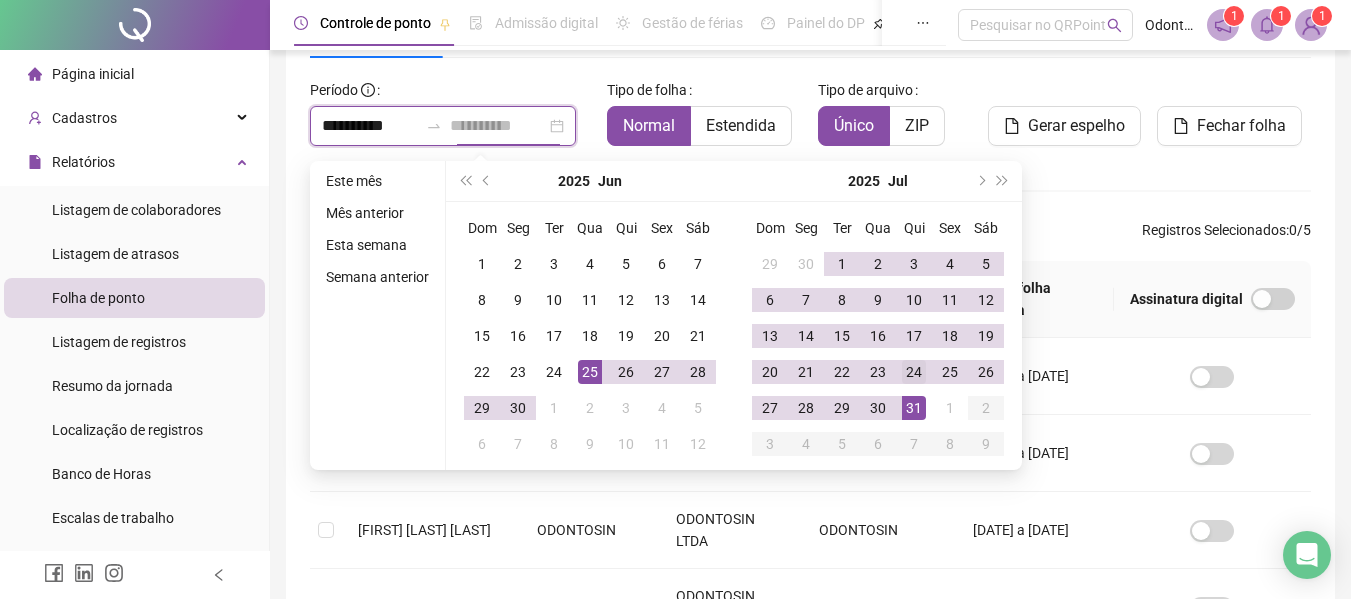 type on "**********" 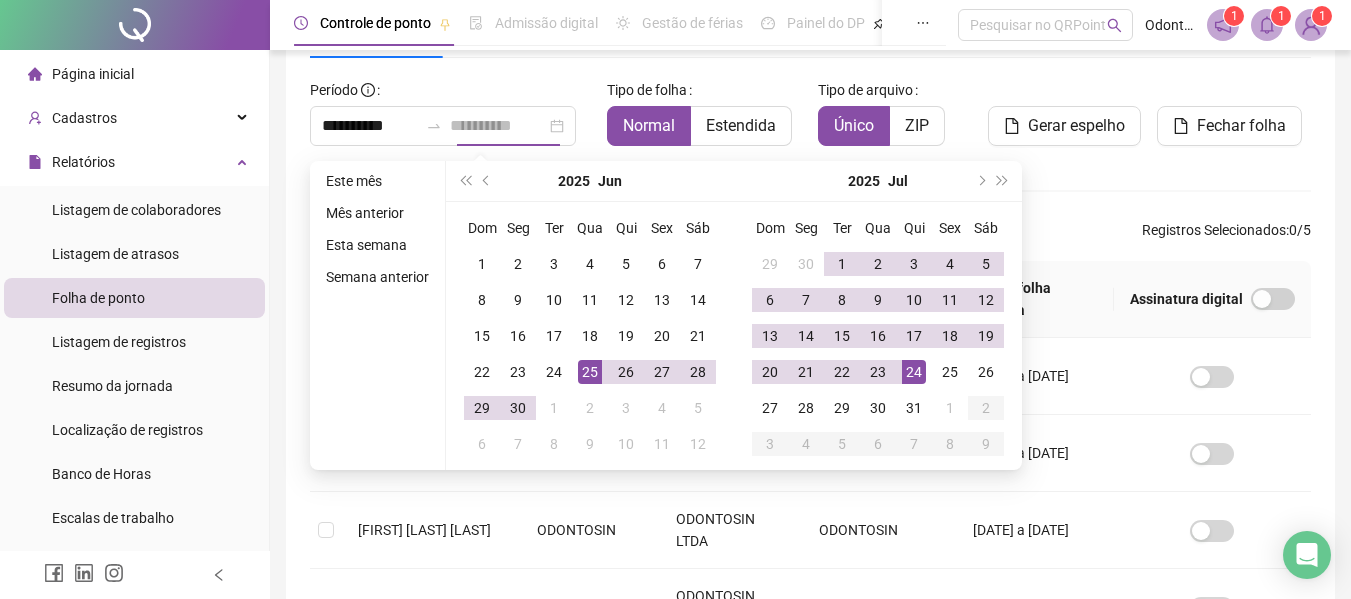 click on "24" at bounding box center [914, 372] 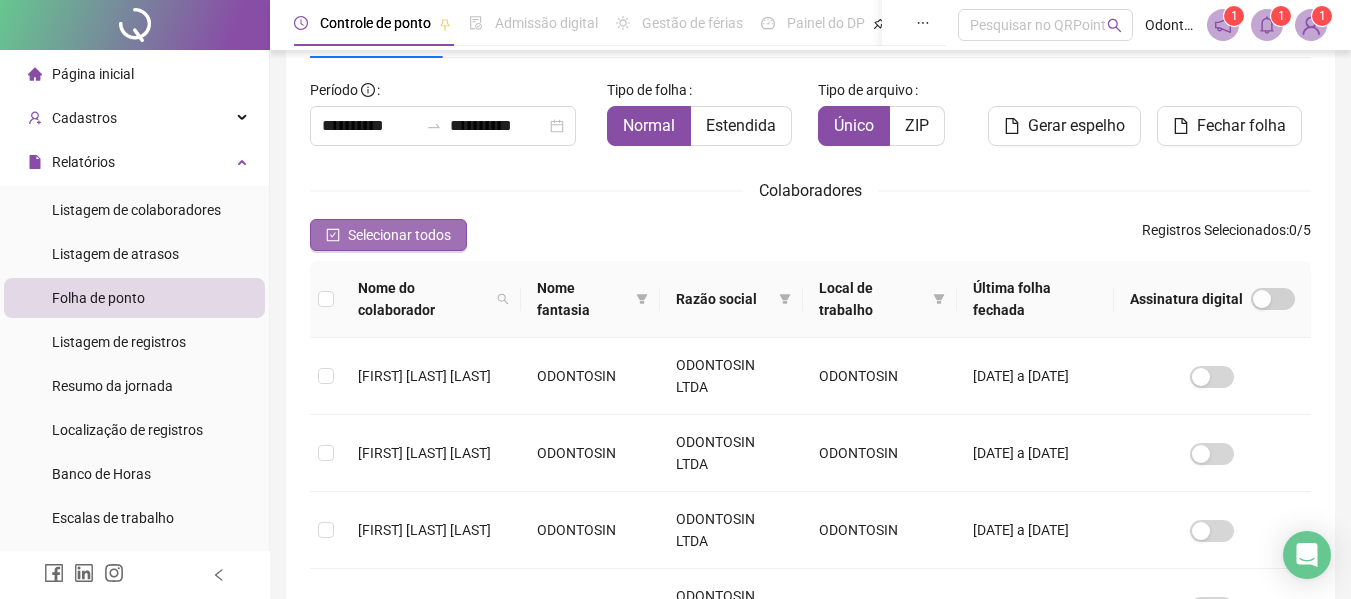 click on "Selecionar todos" at bounding box center (399, 235) 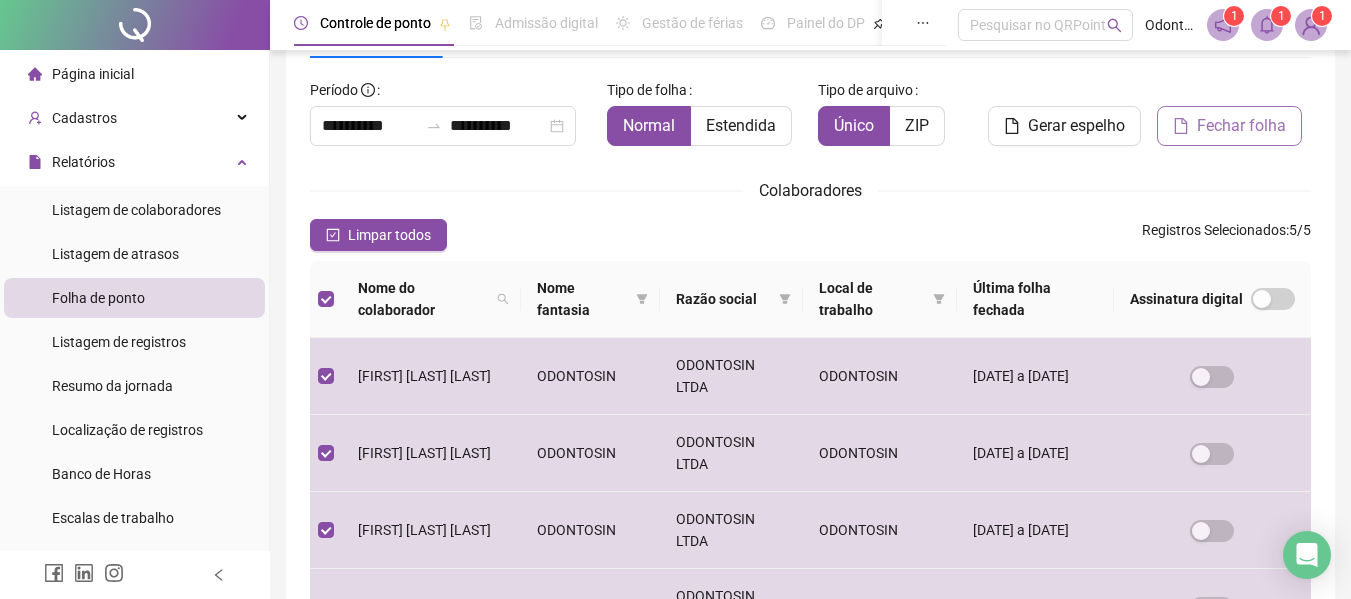 click on "Fechar folha" at bounding box center [1241, 126] 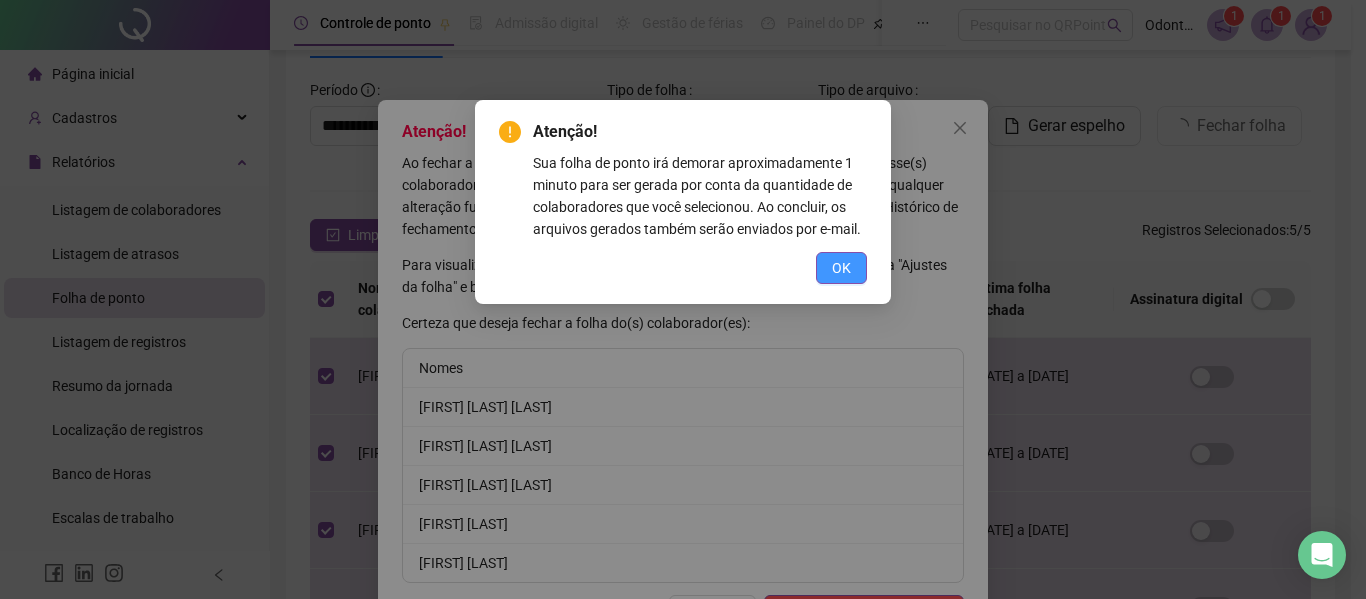 click on "OK" at bounding box center (841, 268) 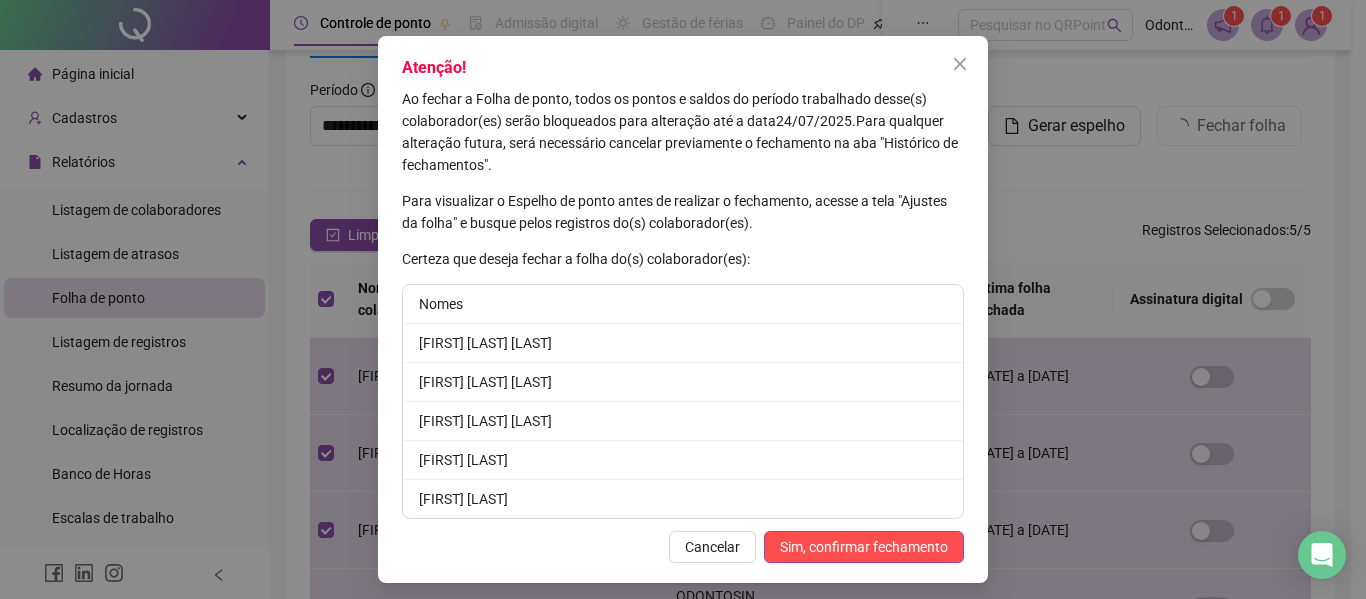 scroll, scrollTop: 72, scrollLeft: 0, axis: vertical 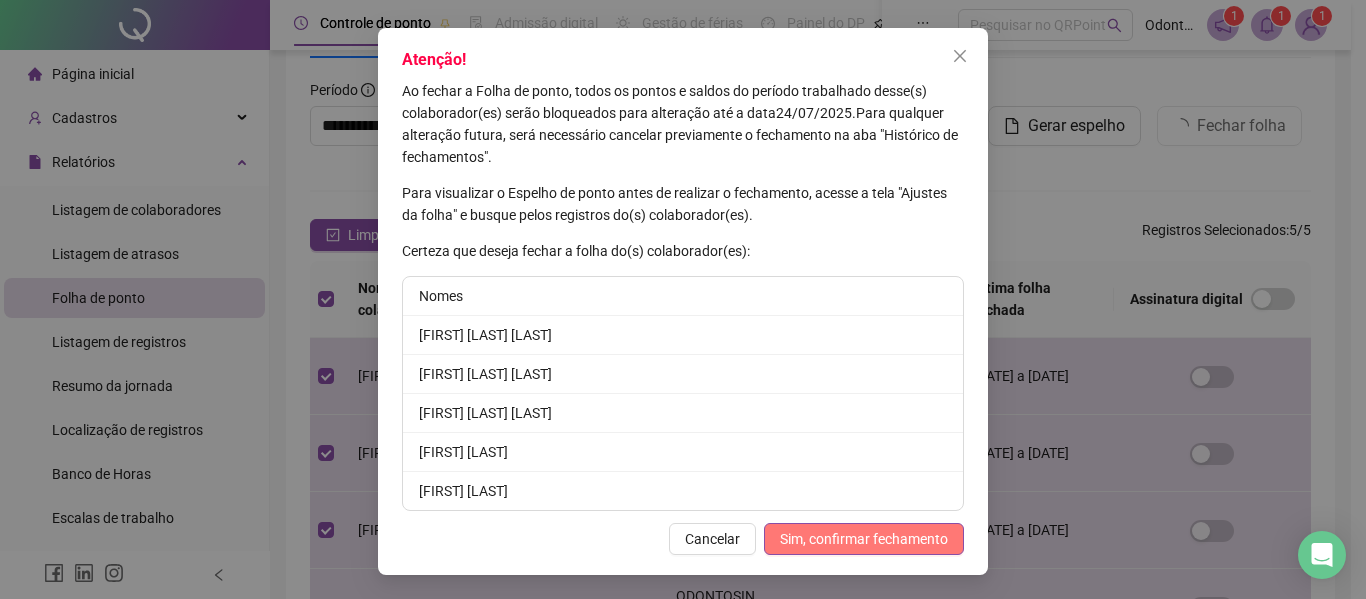 click on "Sim, confirmar fechamento" at bounding box center (864, 539) 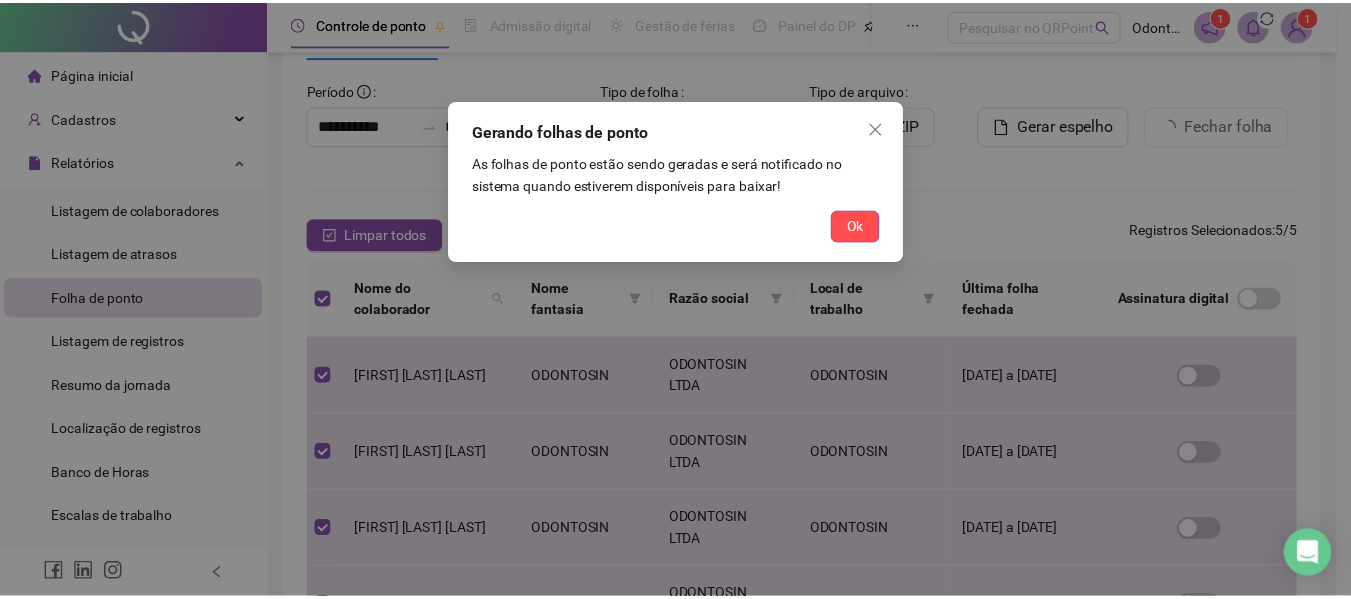 scroll, scrollTop: 0, scrollLeft: 0, axis: both 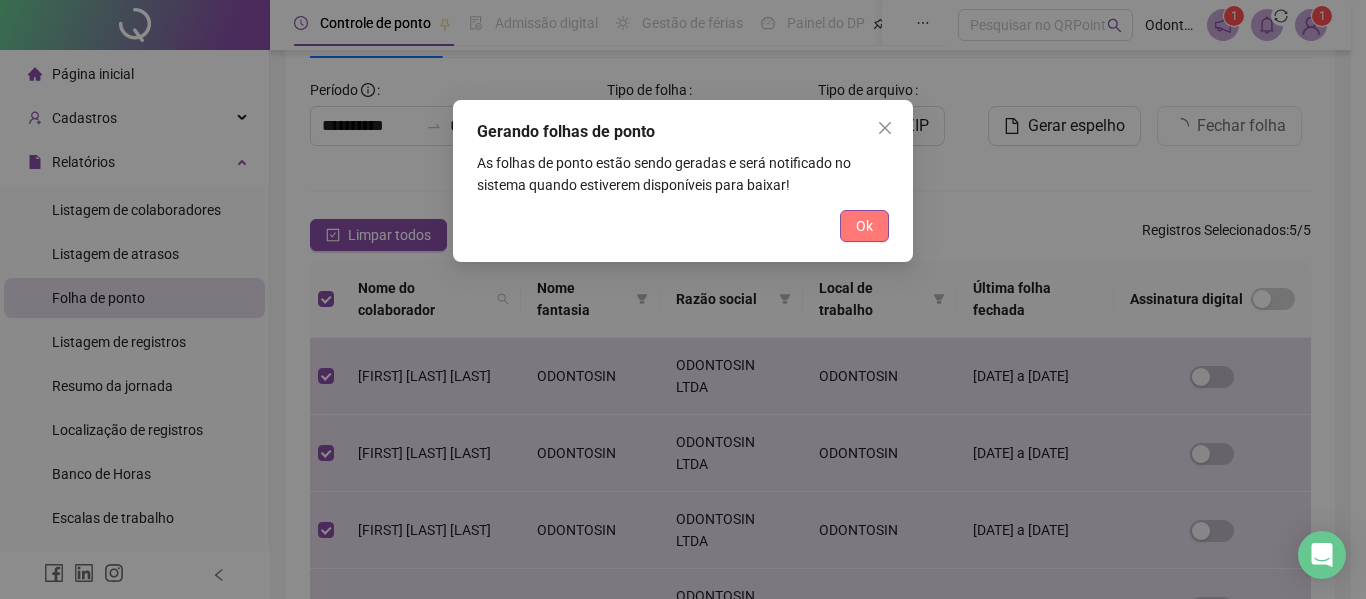 click on "Ok" at bounding box center (864, 226) 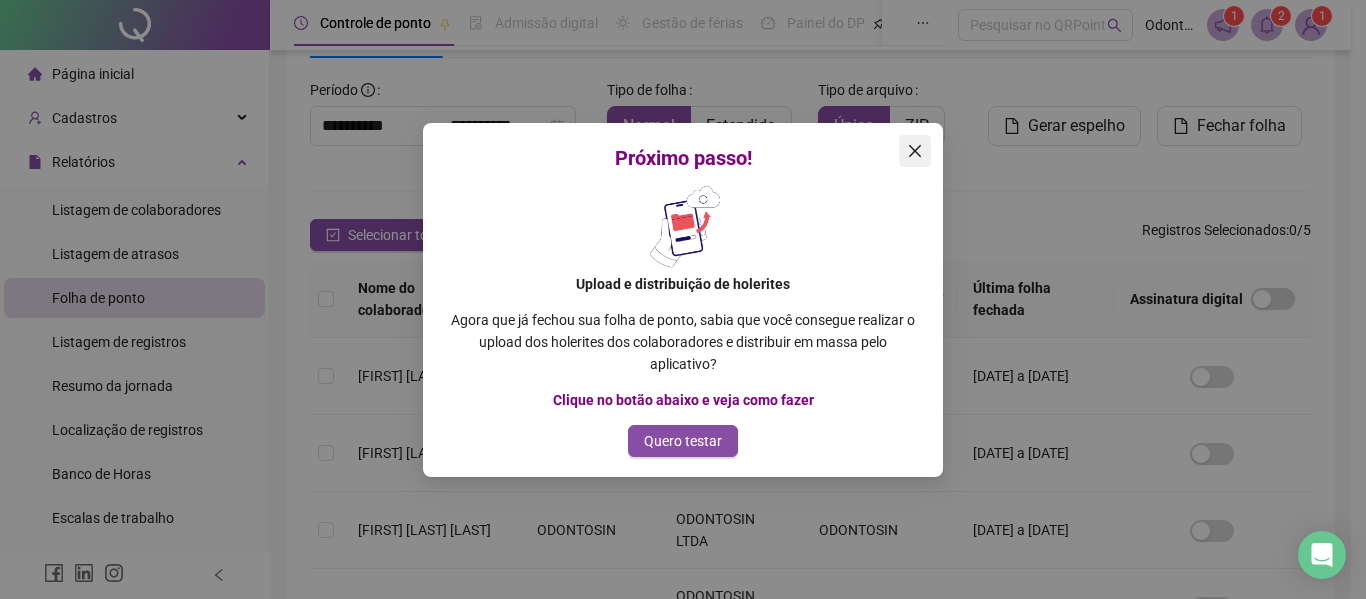 click at bounding box center [915, 151] 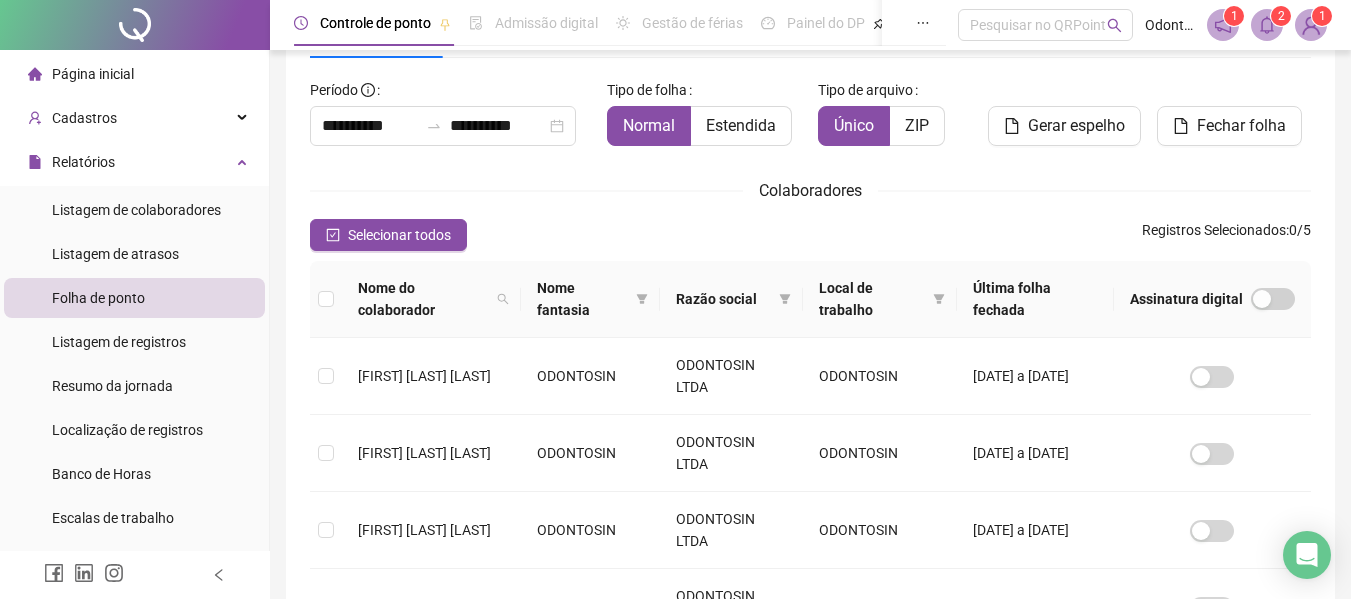 click at bounding box center (1267, 25) 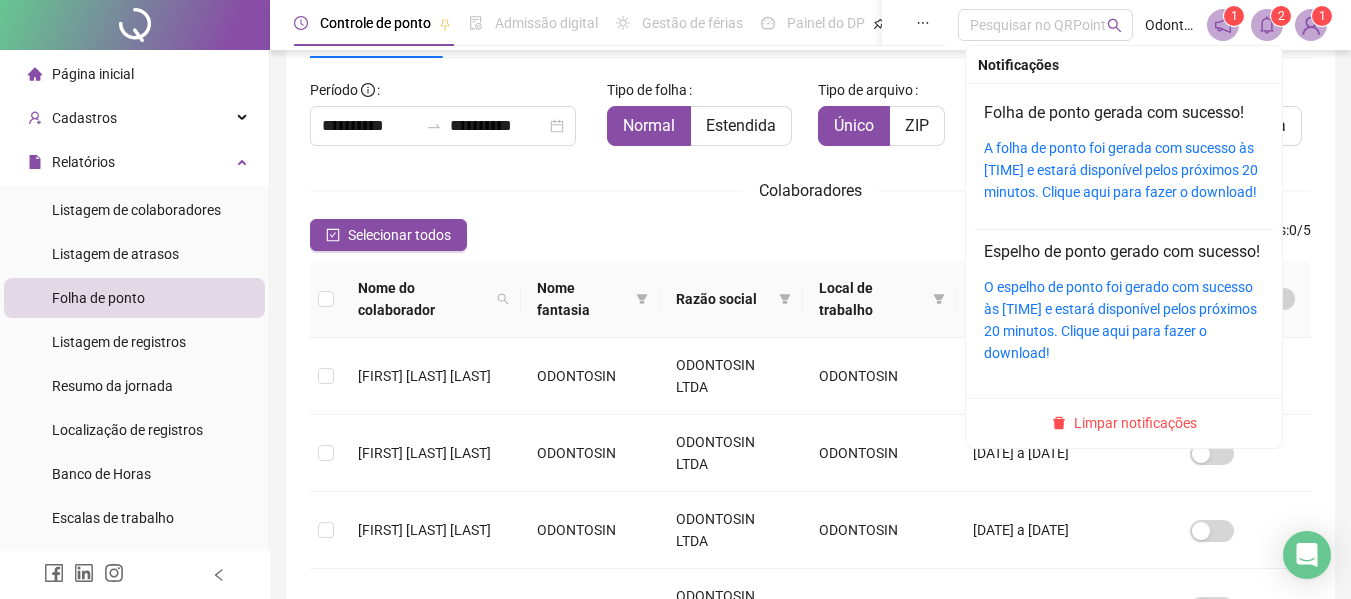 click on "A folha de ponto foi gerada com sucesso às [TIME] e estará disponível pelos próximos 20 minutos.
Clique aqui para fazer o download!" at bounding box center [1124, 170] 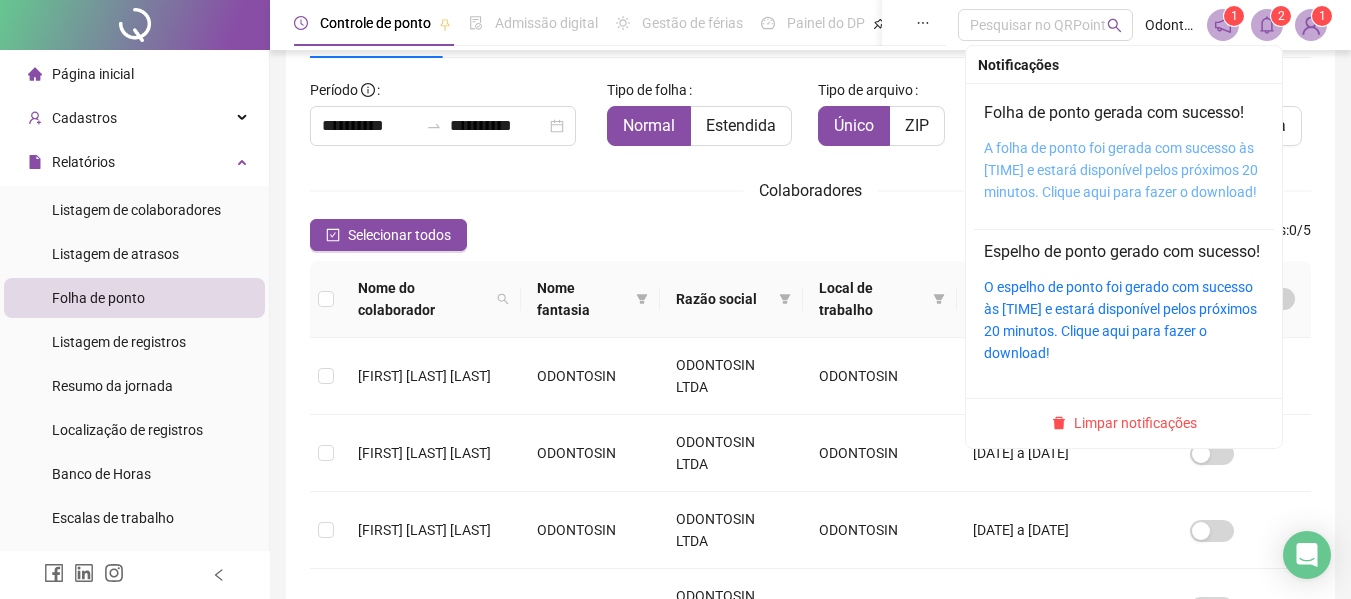 click on "A folha de ponto foi gerada com sucesso às [TIME] e estará disponível pelos próximos 20 minutos.
Clique aqui para fazer o download!" at bounding box center [1121, 170] 